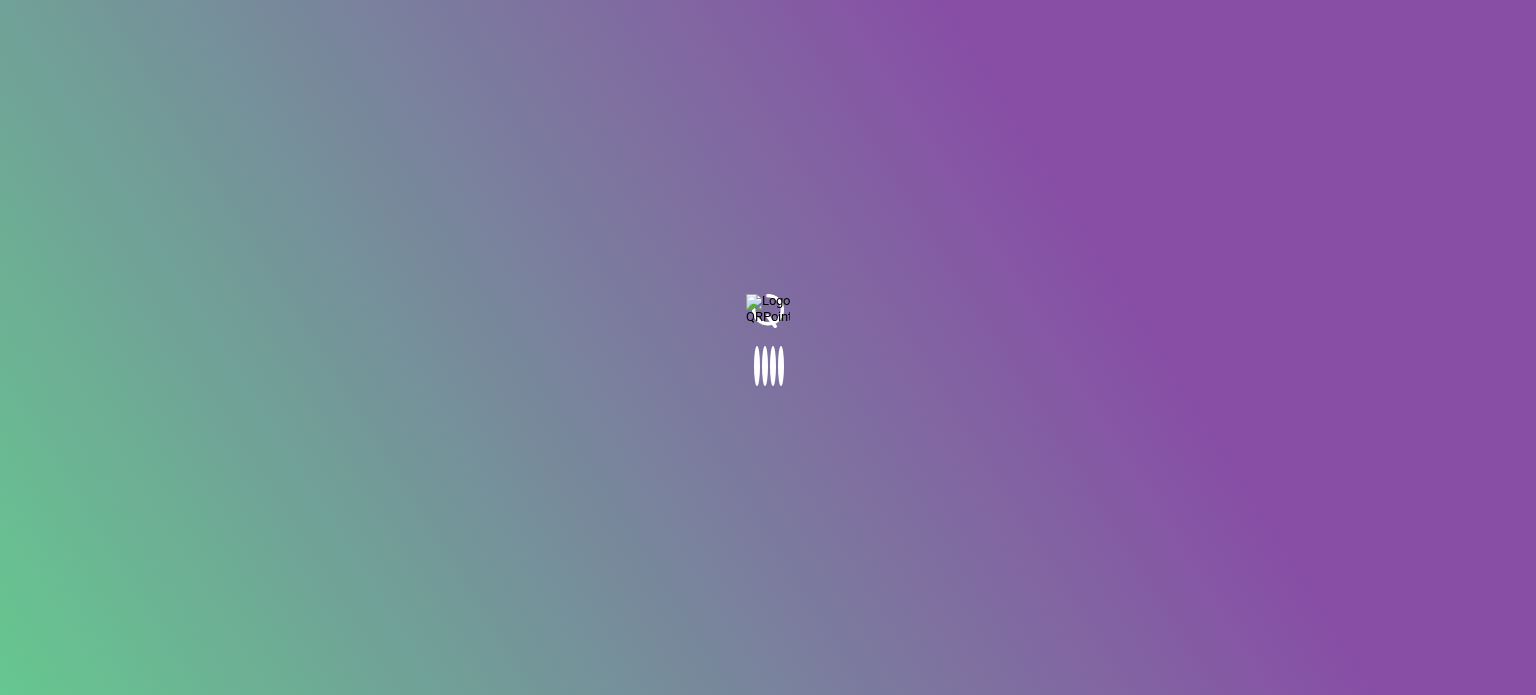 scroll, scrollTop: 0, scrollLeft: 0, axis: both 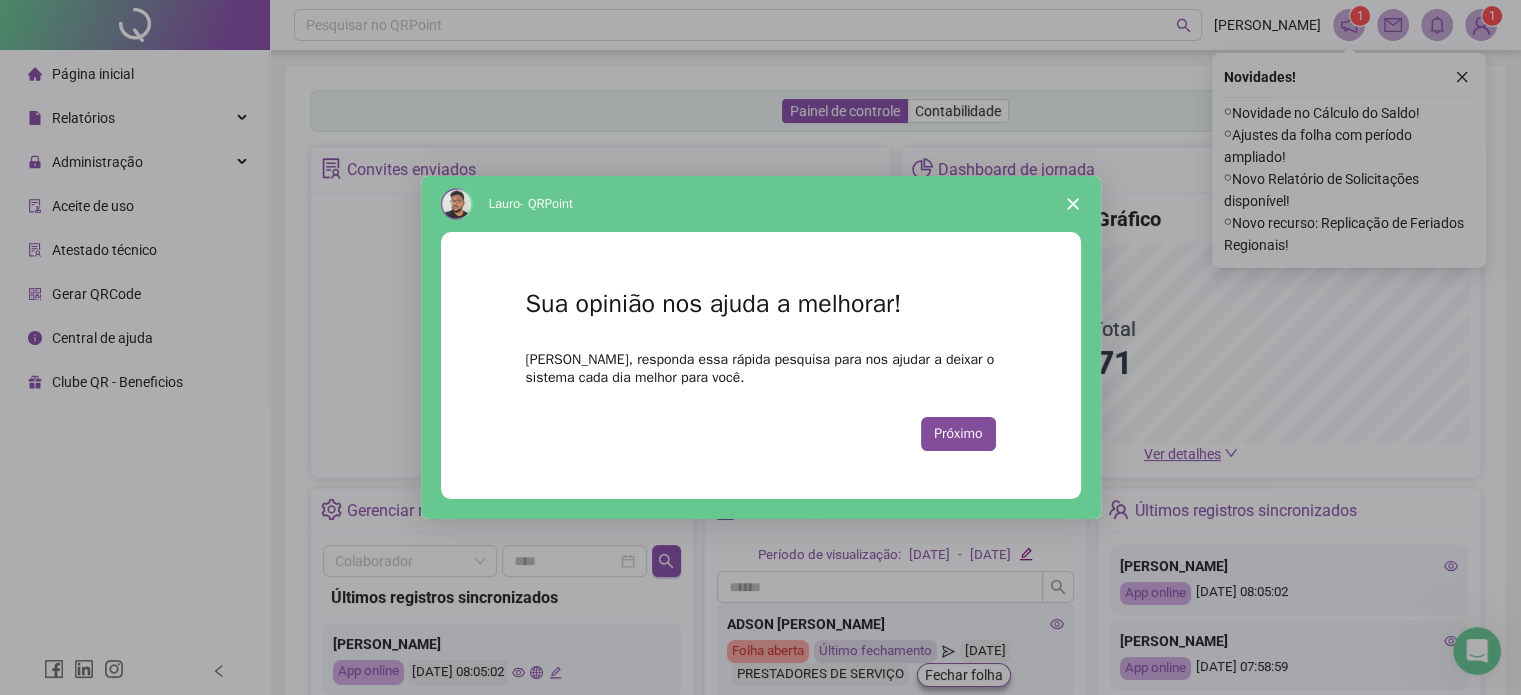 click 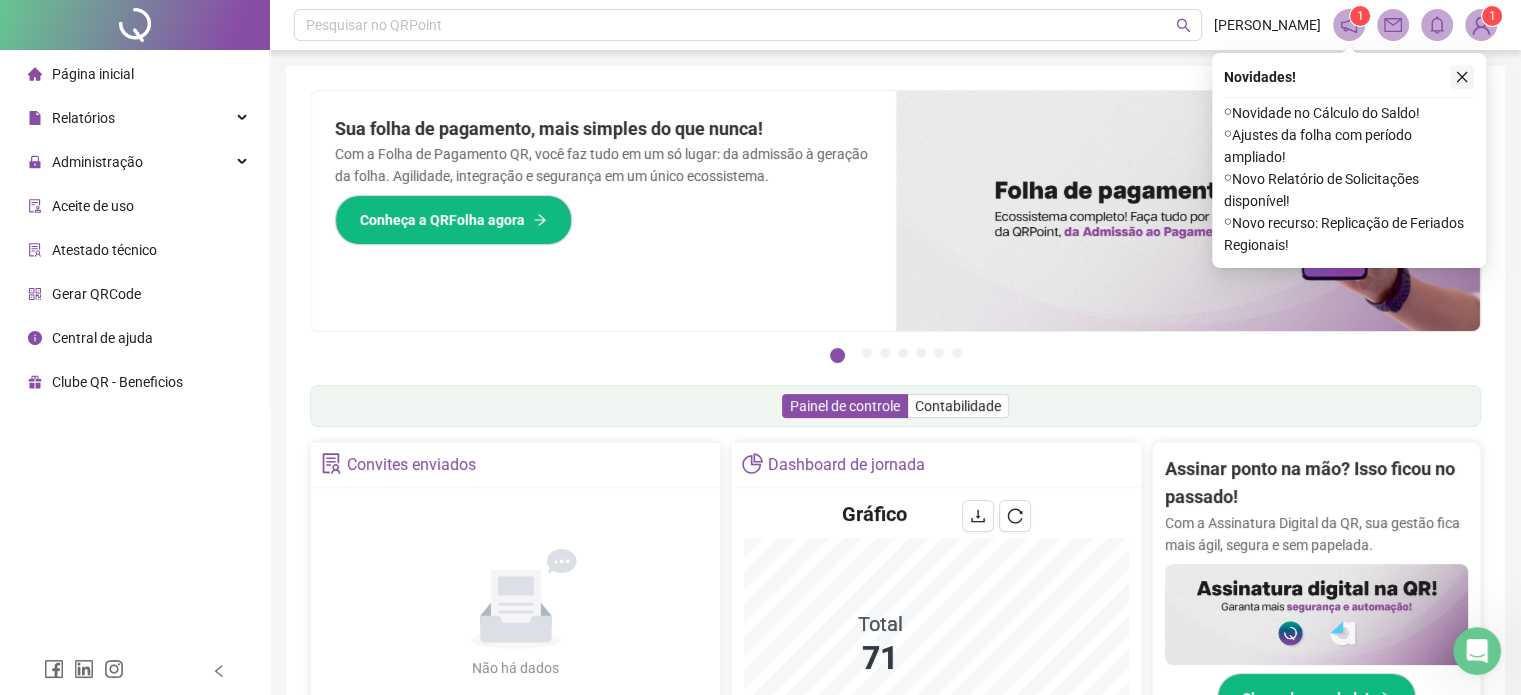 click at bounding box center [1462, 77] 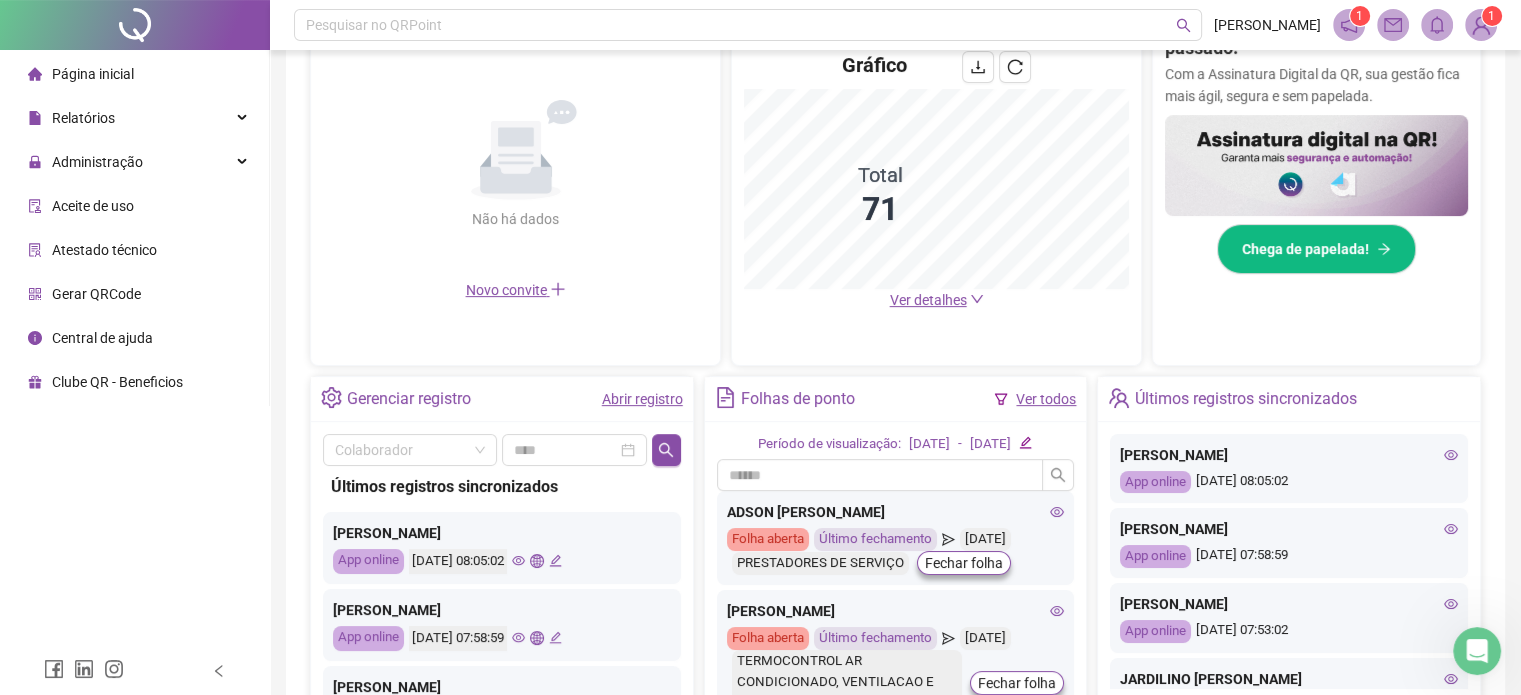 scroll, scrollTop: 533, scrollLeft: 0, axis: vertical 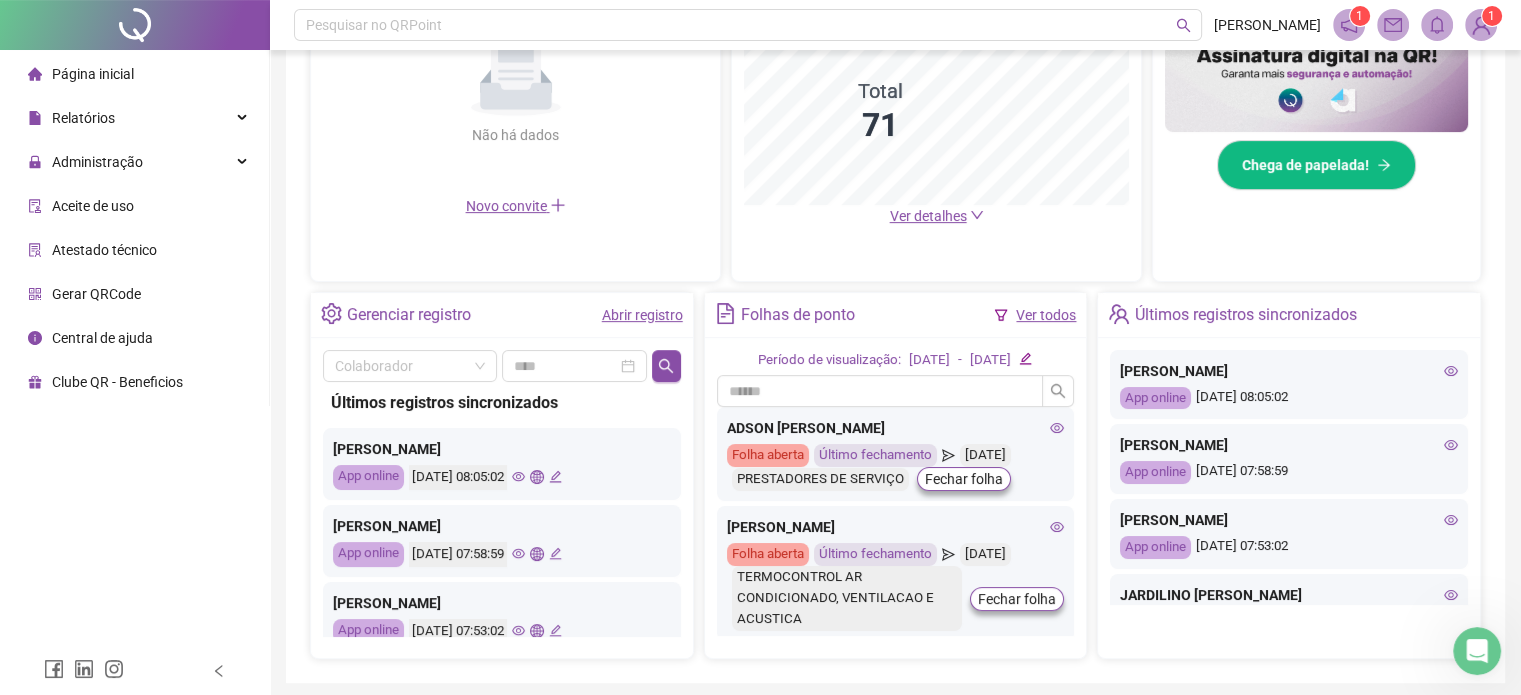 click 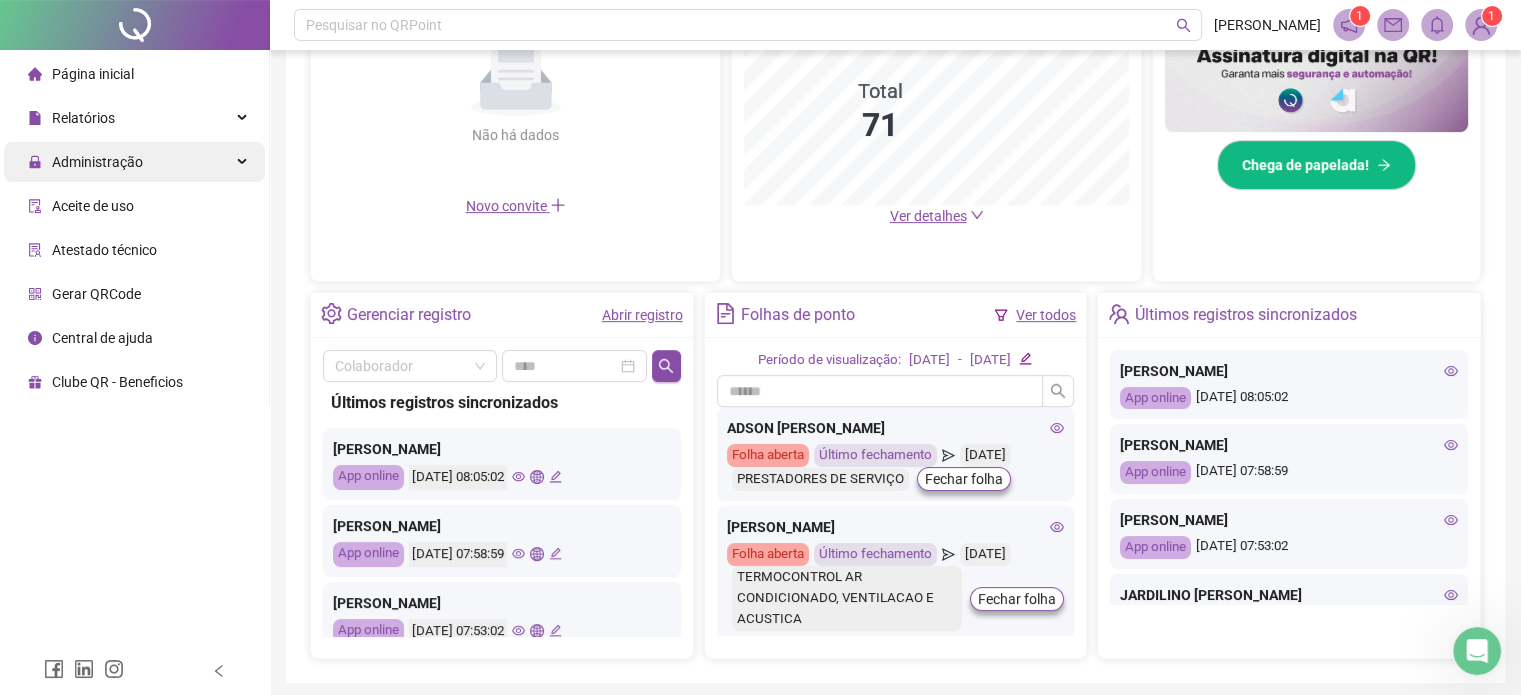 click on "Administração" at bounding box center (97, 162) 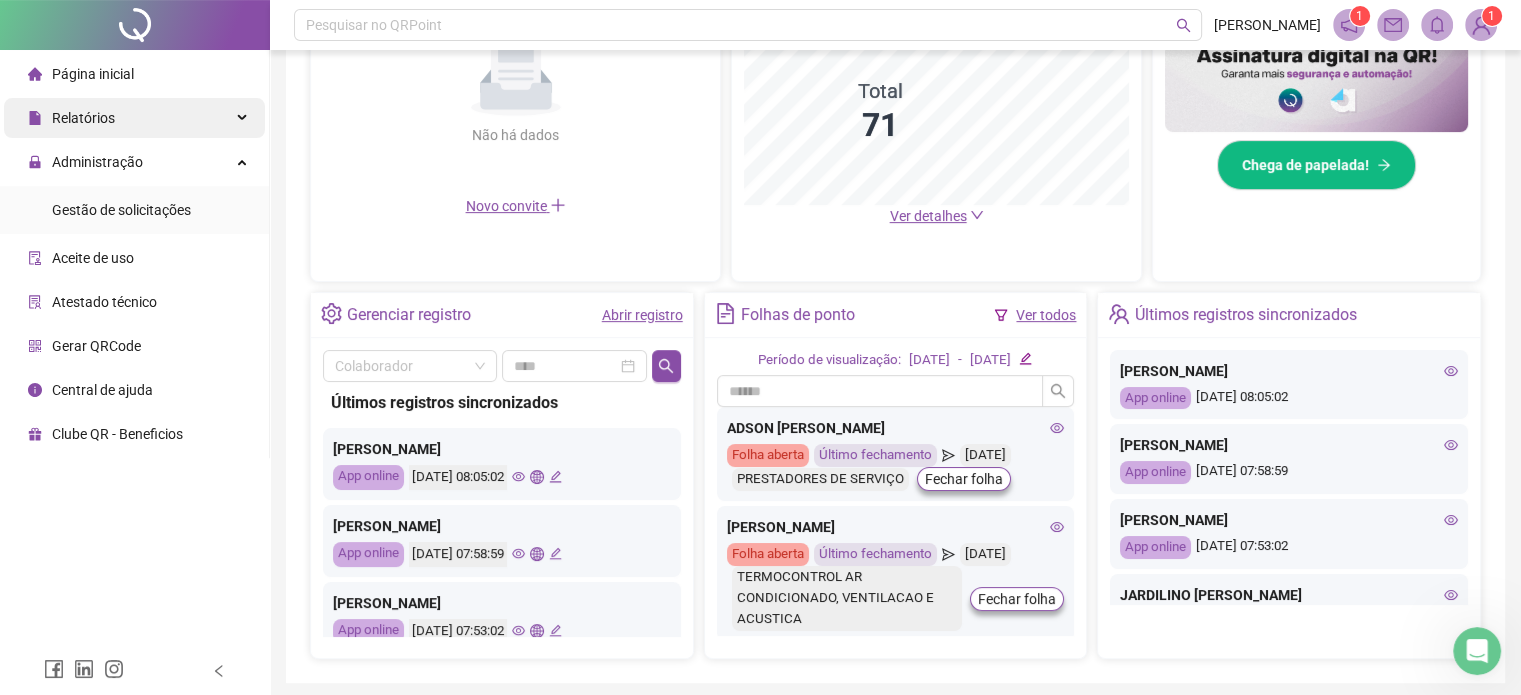 click on "Relatórios" at bounding box center (134, 118) 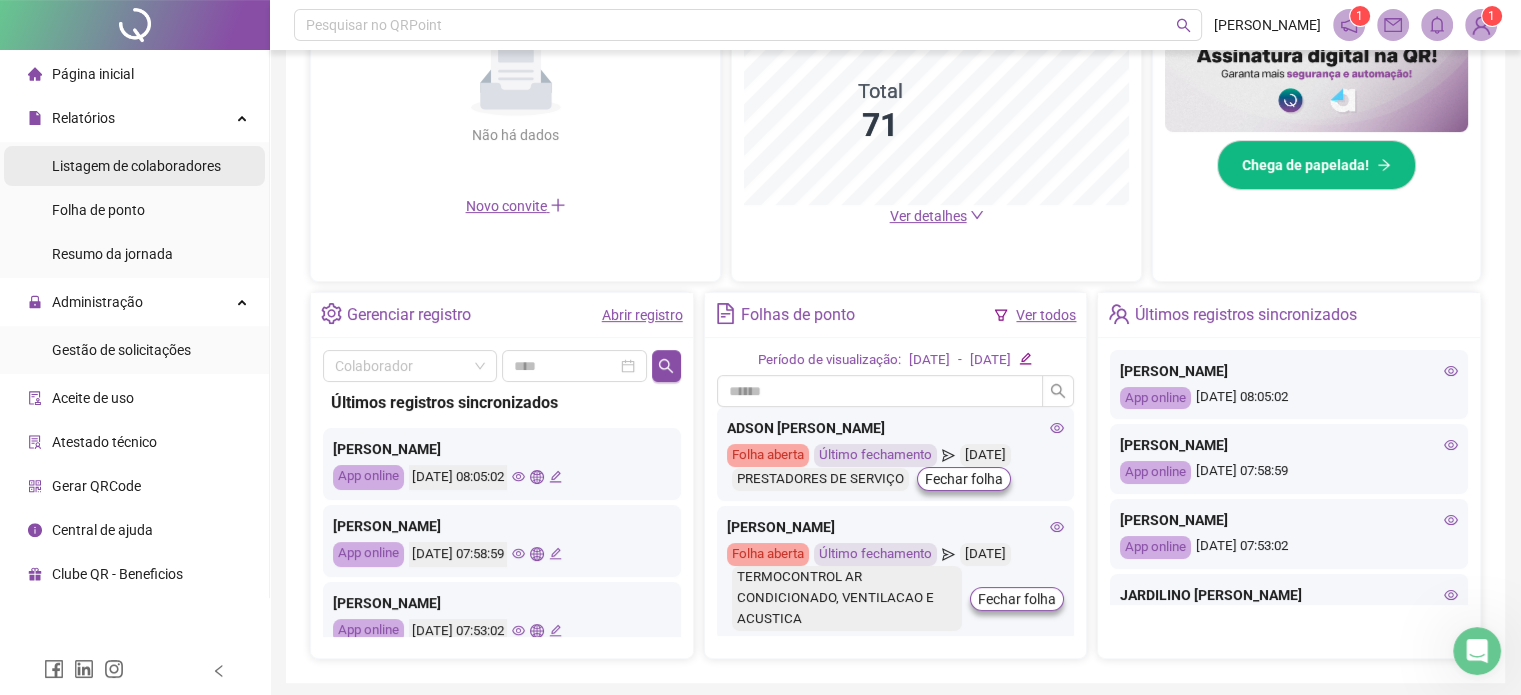 click on "Listagem de colaboradores" at bounding box center [136, 166] 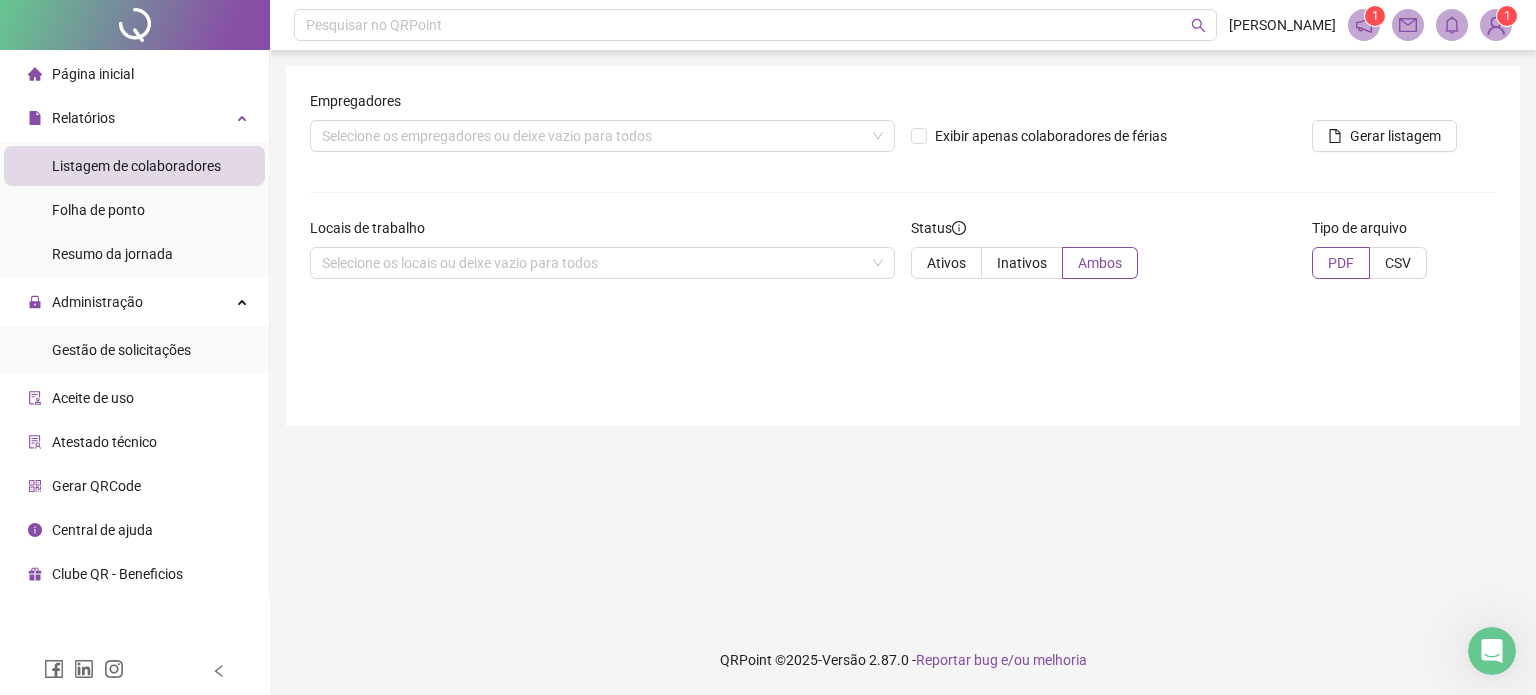 click on "Empregadores   Selecione os empregadores ou deixe vazio para todos   Exibir apenas colaboradores de férias   Gerar listagem Locais de trabalho   Selecione os locais ou deixe vazio para todos Status   Ativos Inativos Ambos Tipo de arquivo PDF CSV" at bounding box center (903, 192) 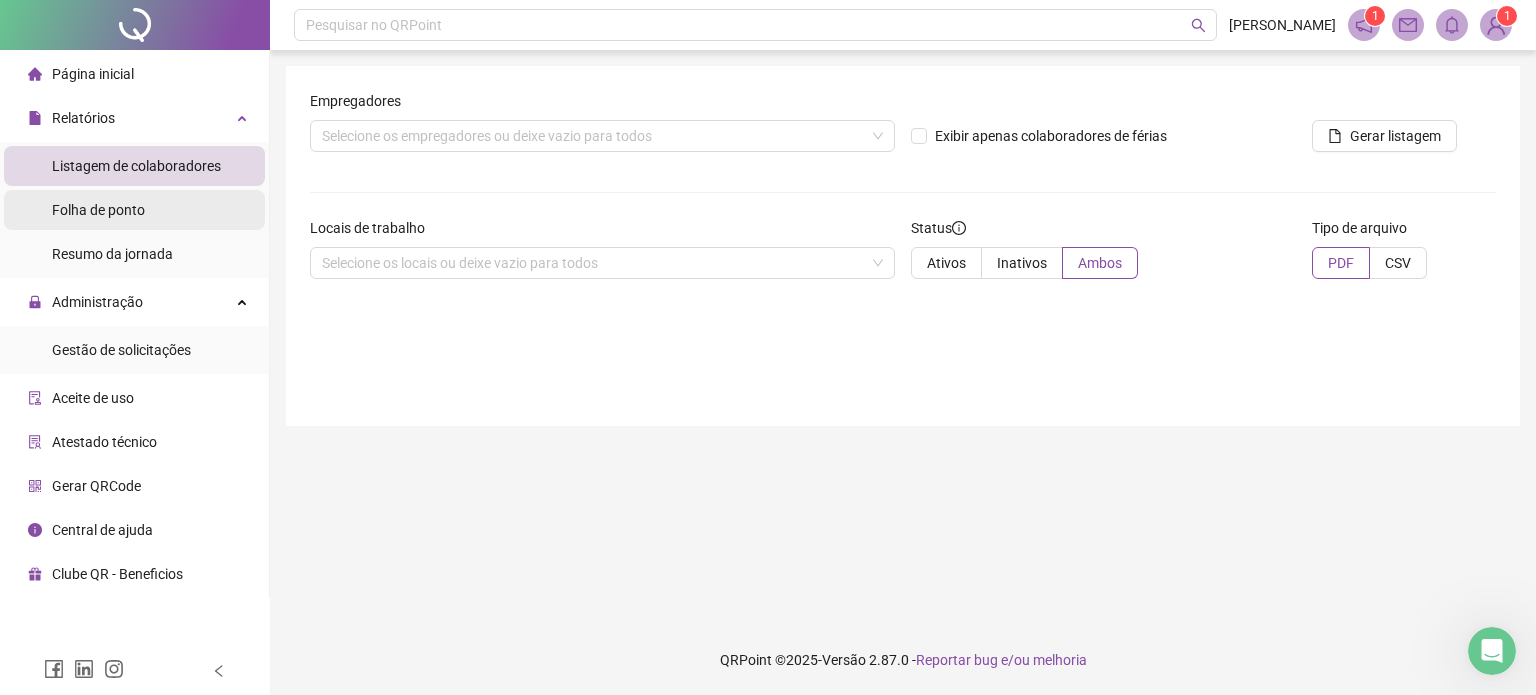 click on "Folha de ponto" at bounding box center [134, 210] 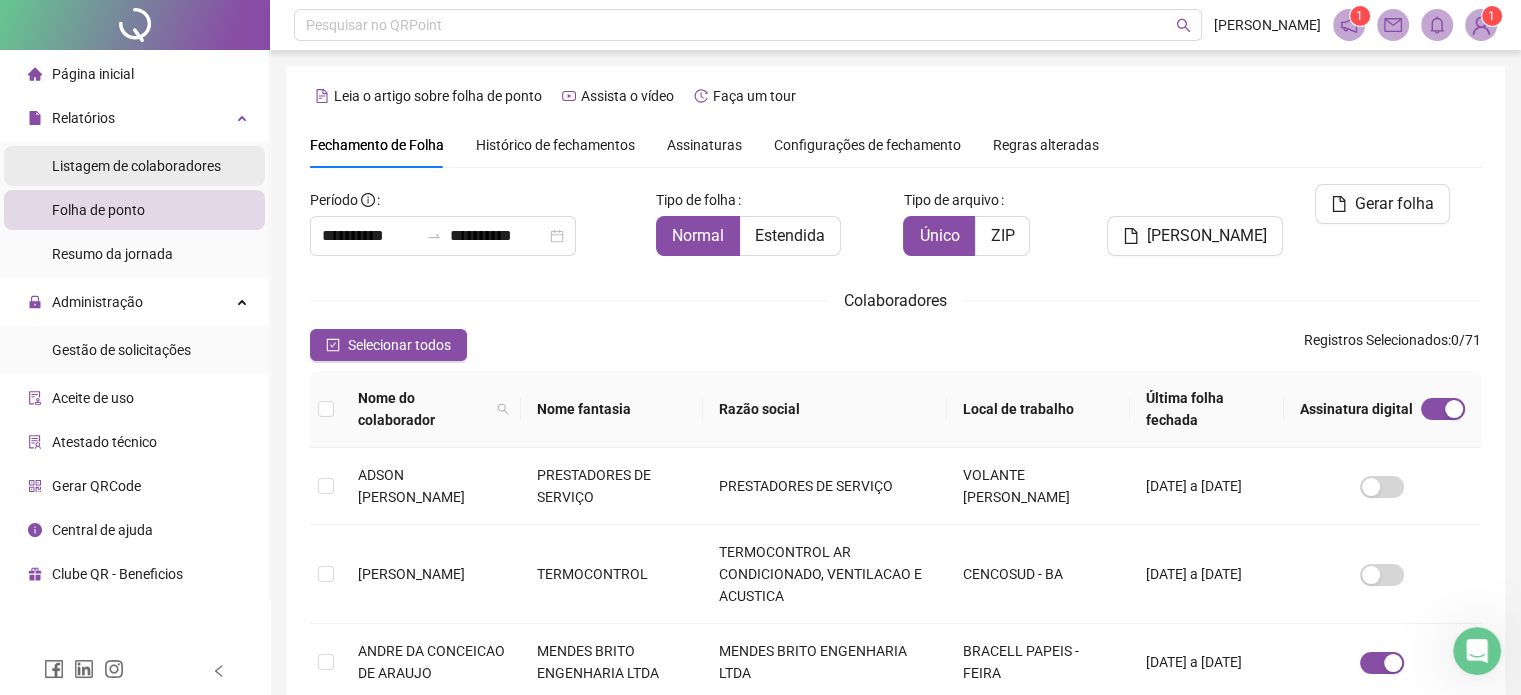 scroll, scrollTop: 61, scrollLeft: 0, axis: vertical 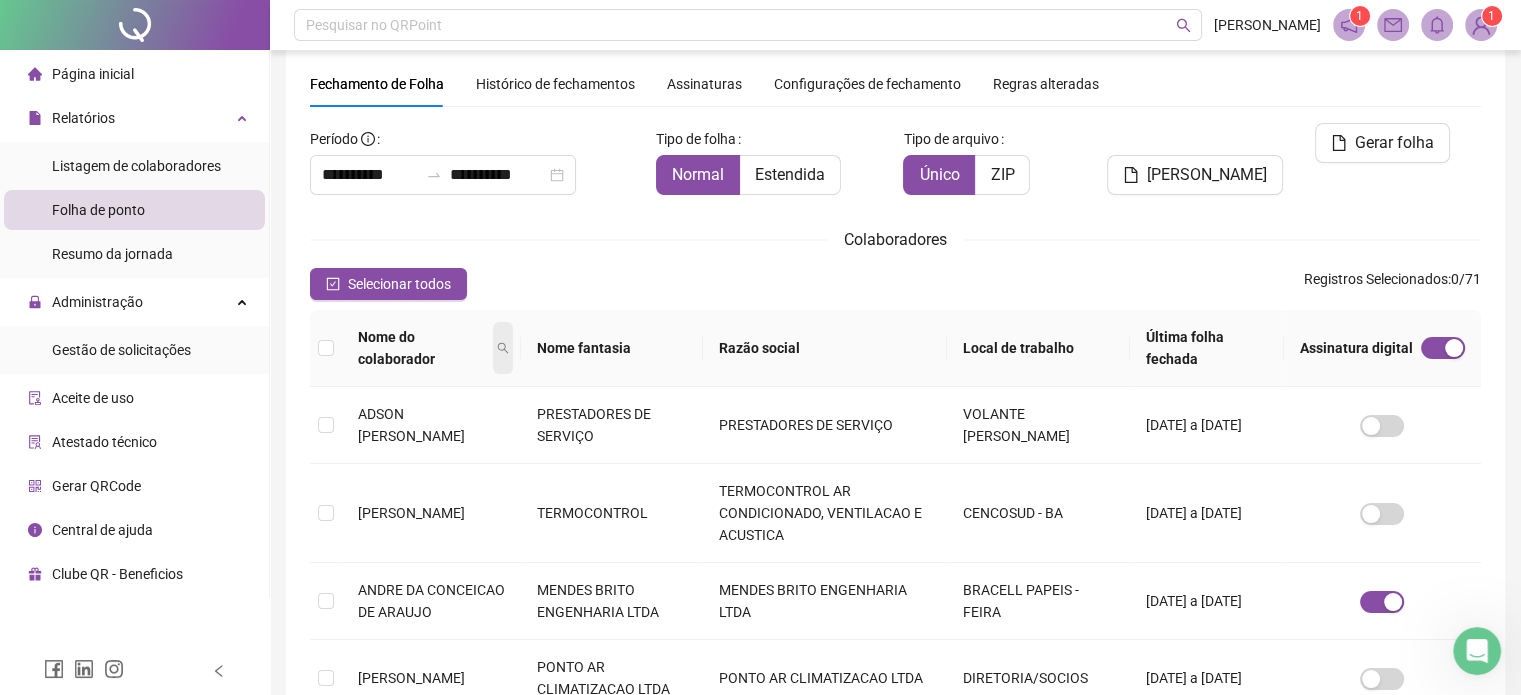 click 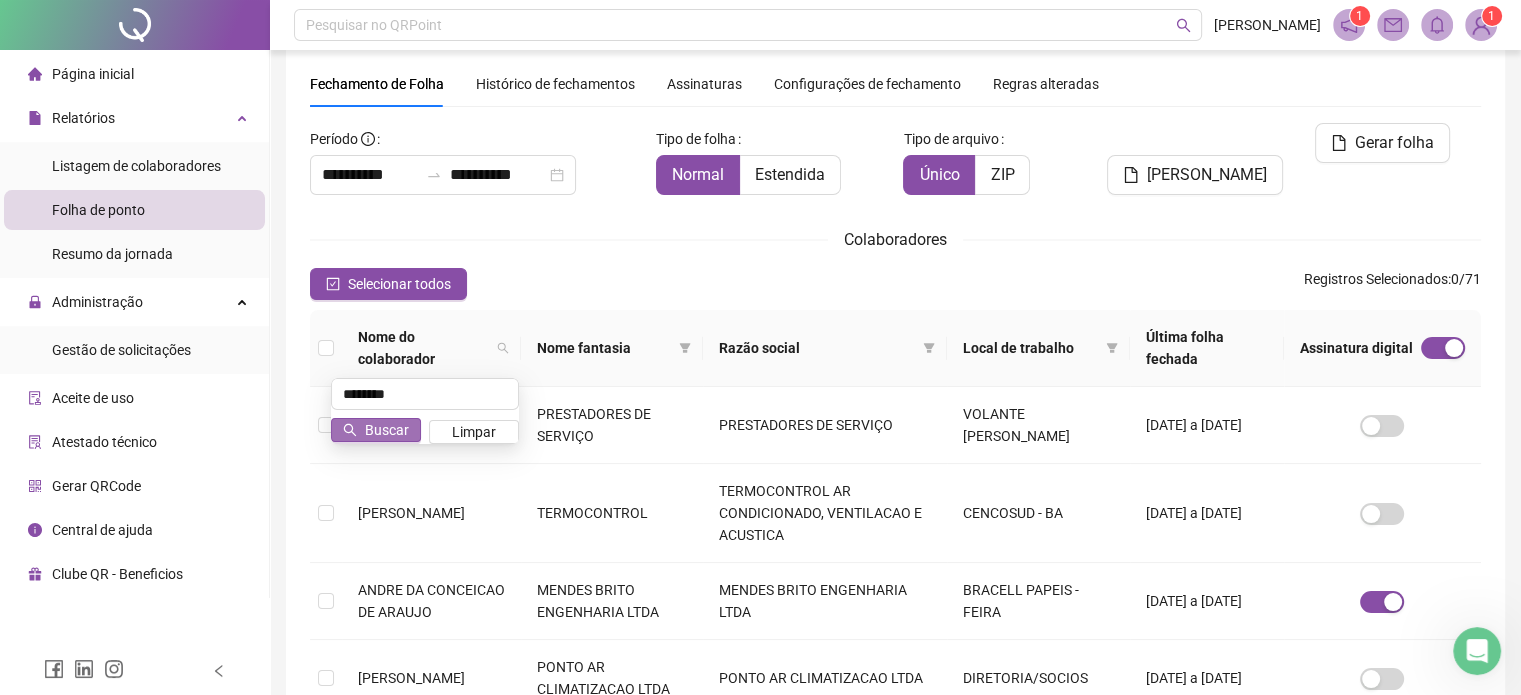 type on "********" 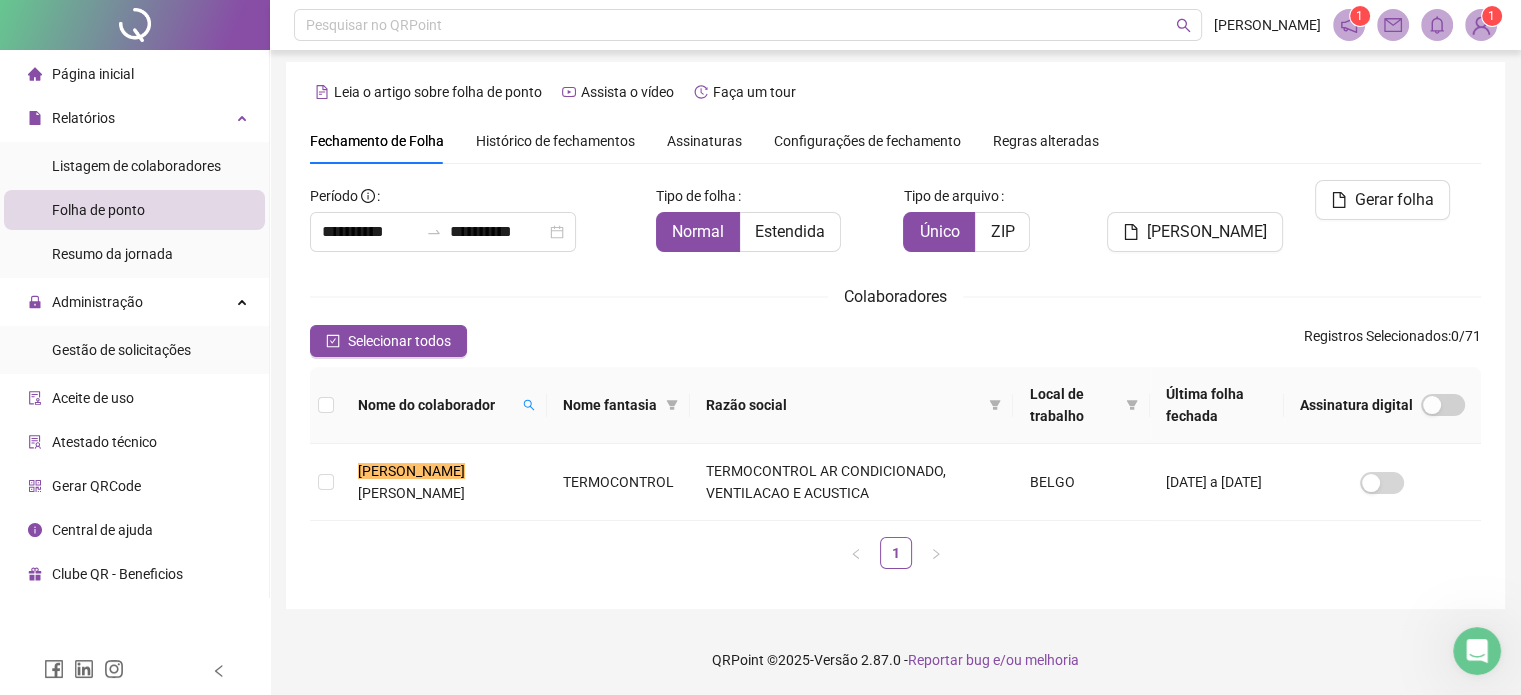 scroll, scrollTop: 3, scrollLeft: 0, axis: vertical 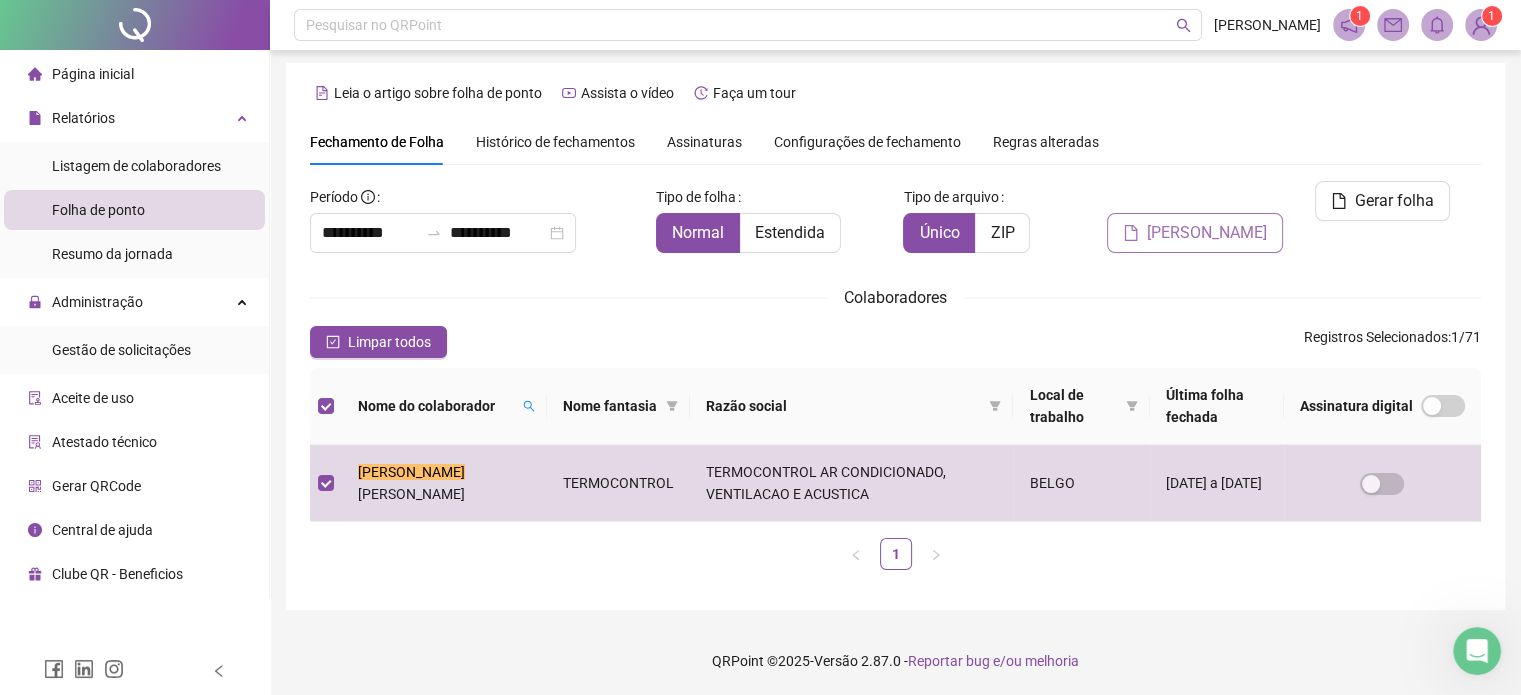 click on "[PERSON_NAME]" at bounding box center [1207, 233] 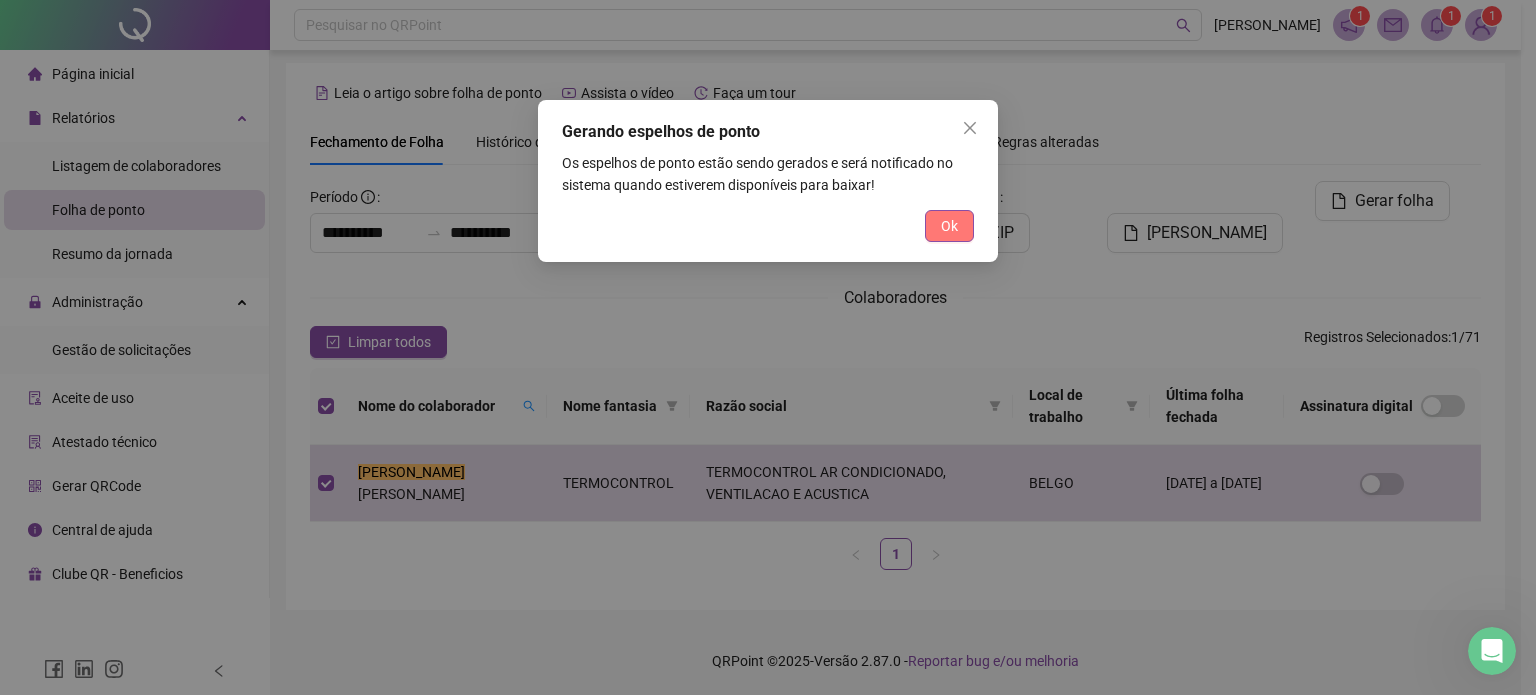 click on "Ok" at bounding box center (949, 226) 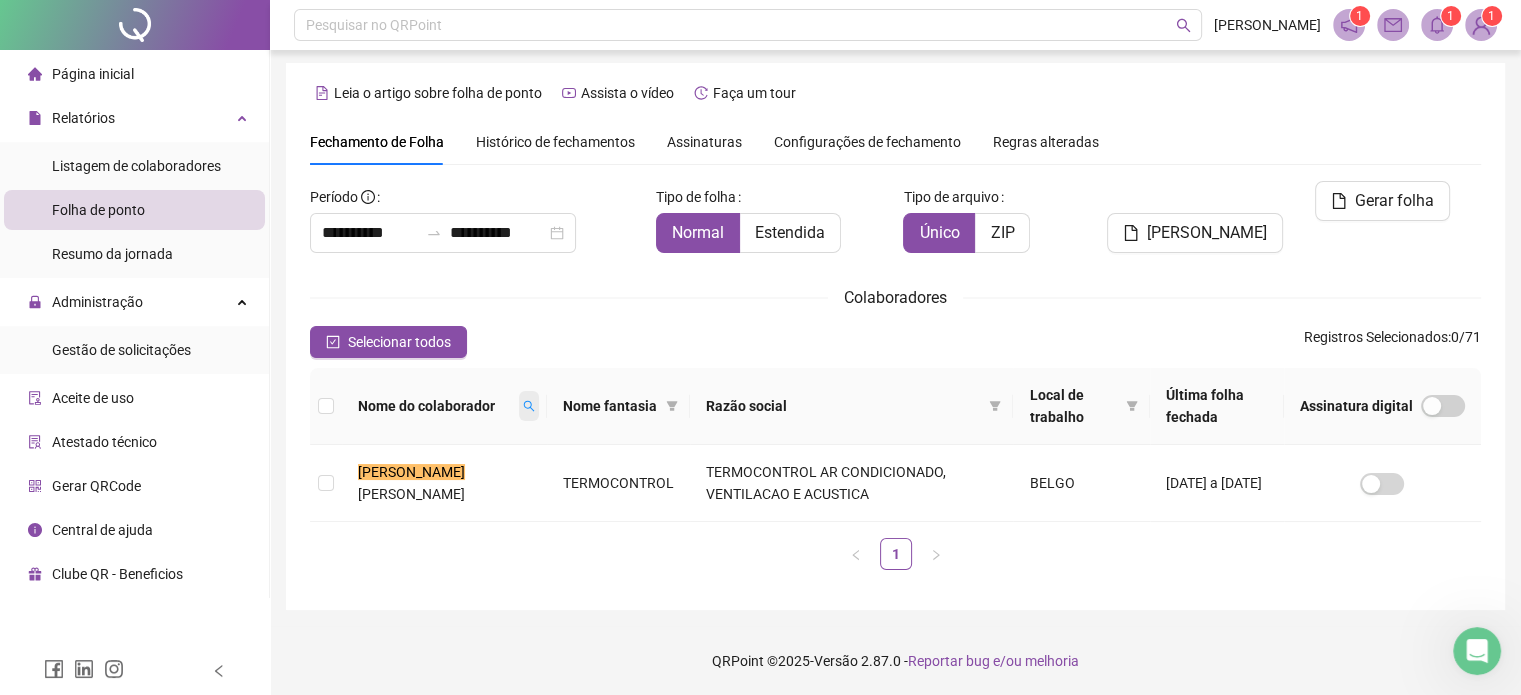 click 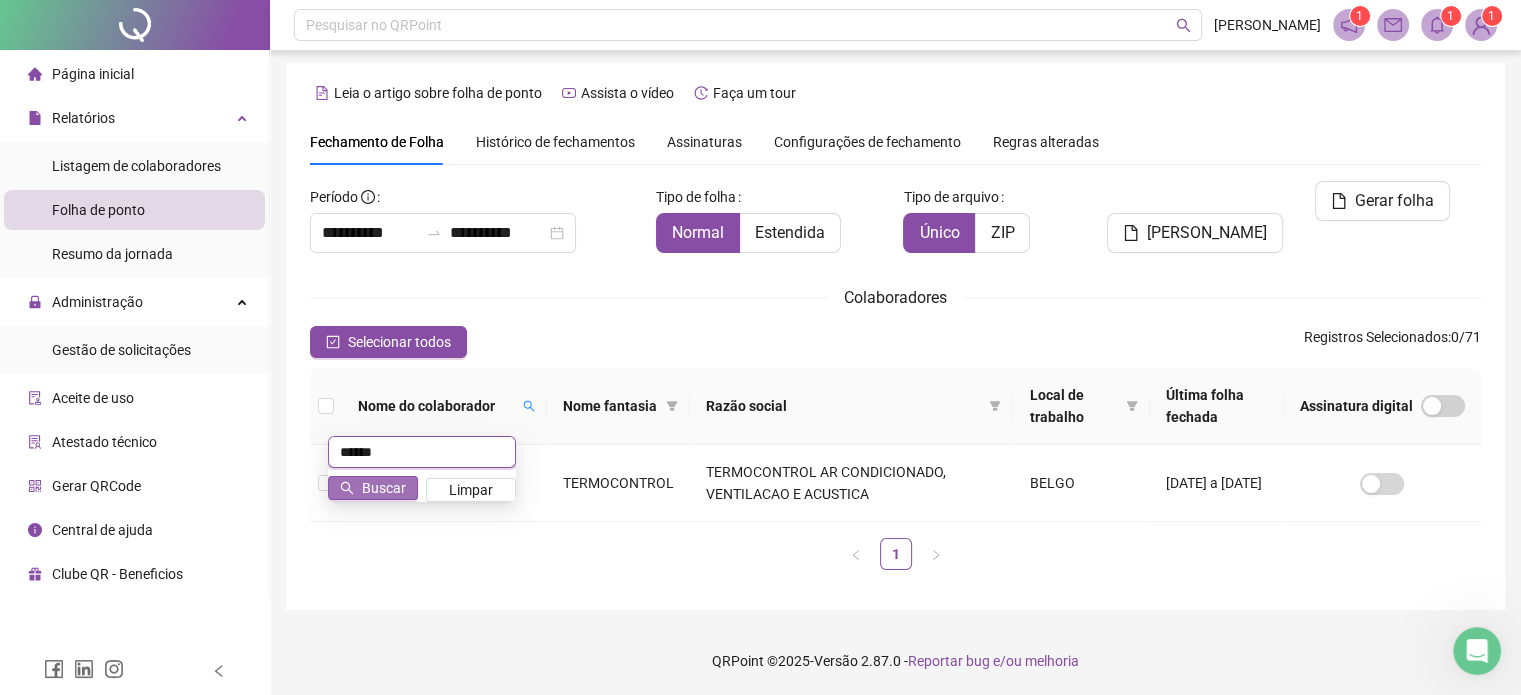 type on "******" 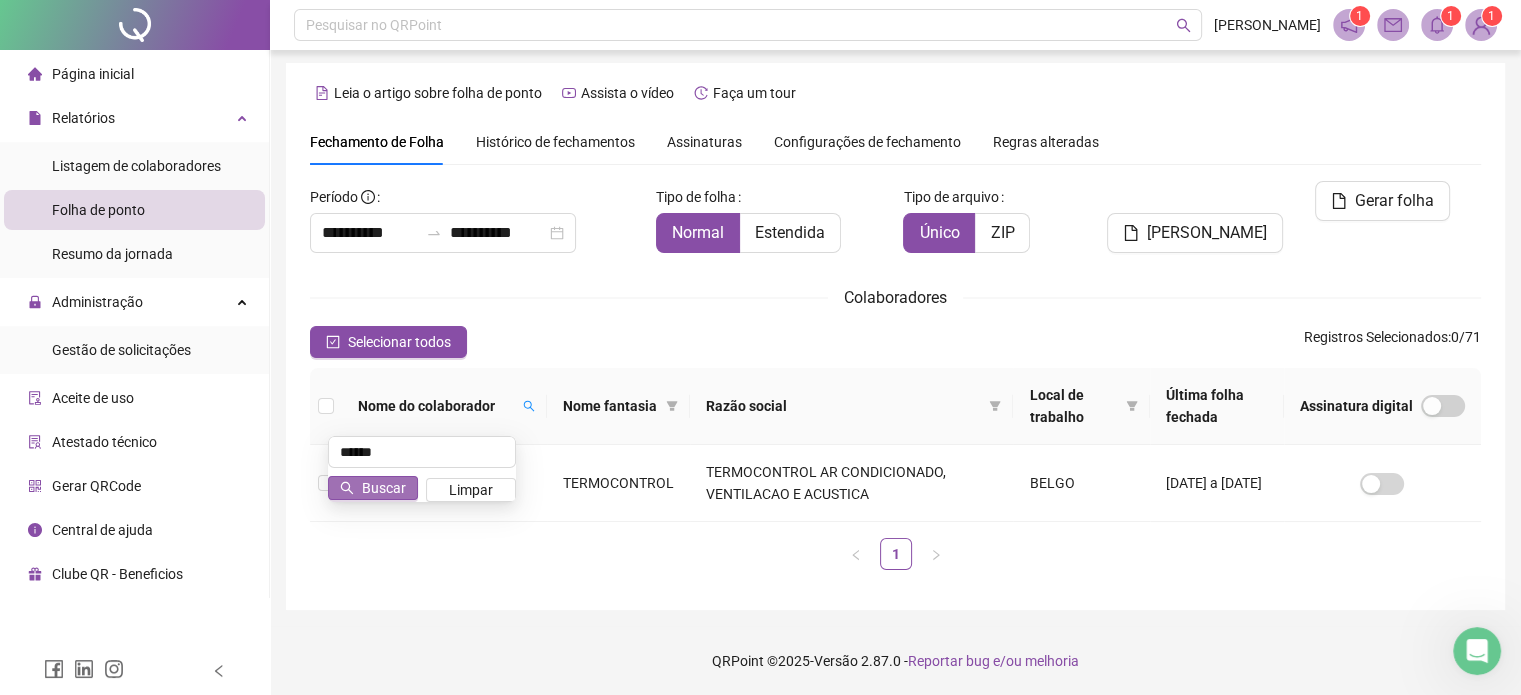 click on "Buscar" at bounding box center (384, 488) 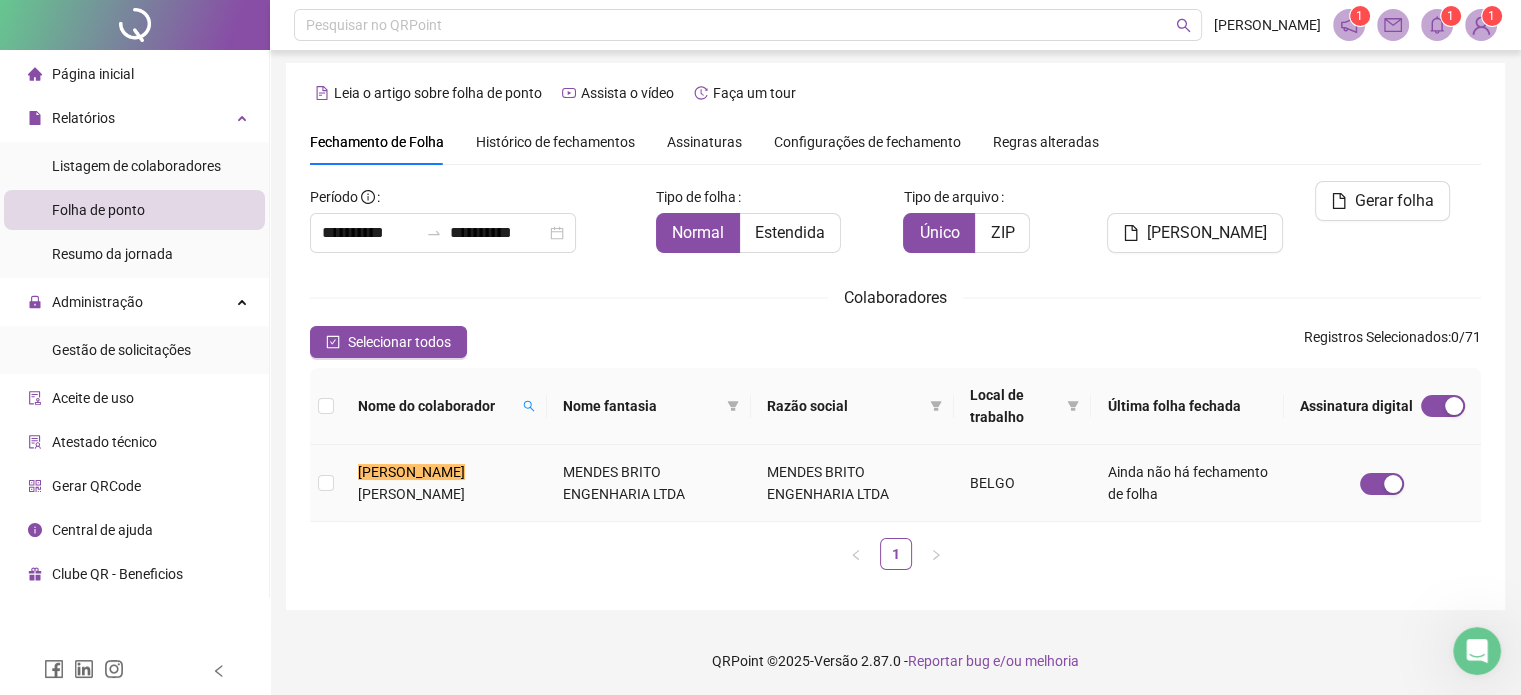 click at bounding box center (326, 483) 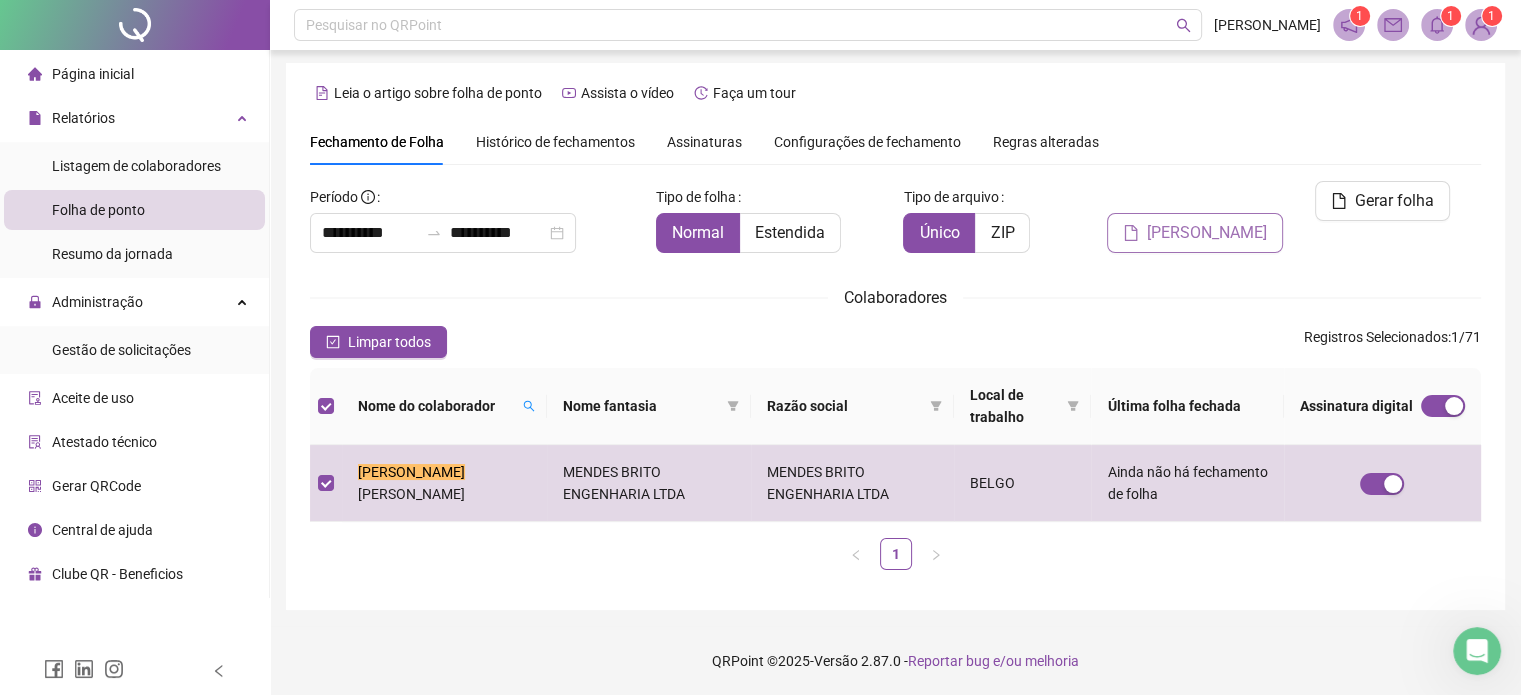 click on "[PERSON_NAME]" at bounding box center (1207, 233) 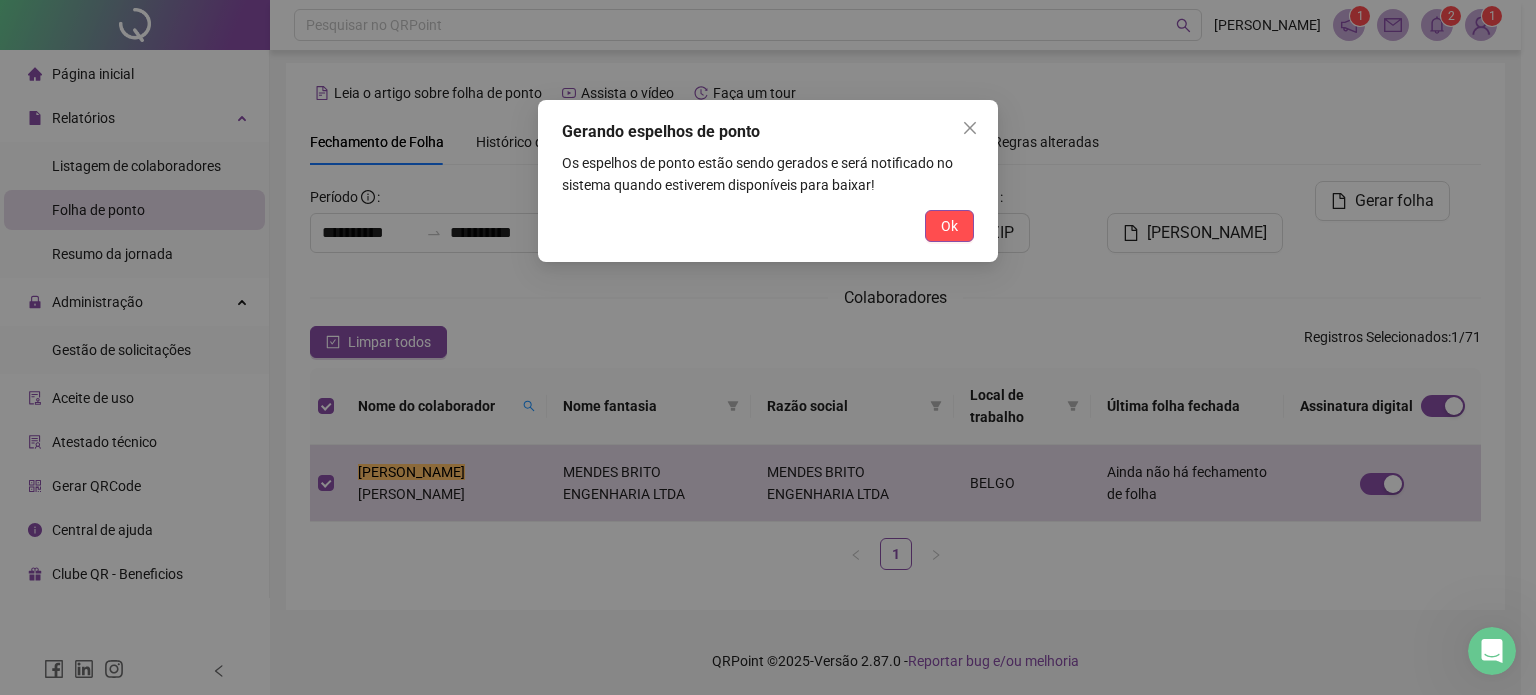 click on "Gerando espelhos de ponto Os espelhos de ponto estão sendo gerados e será notificado no
sistema quando estiverem disponíveis para baixar! Ok" at bounding box center (768, 181) 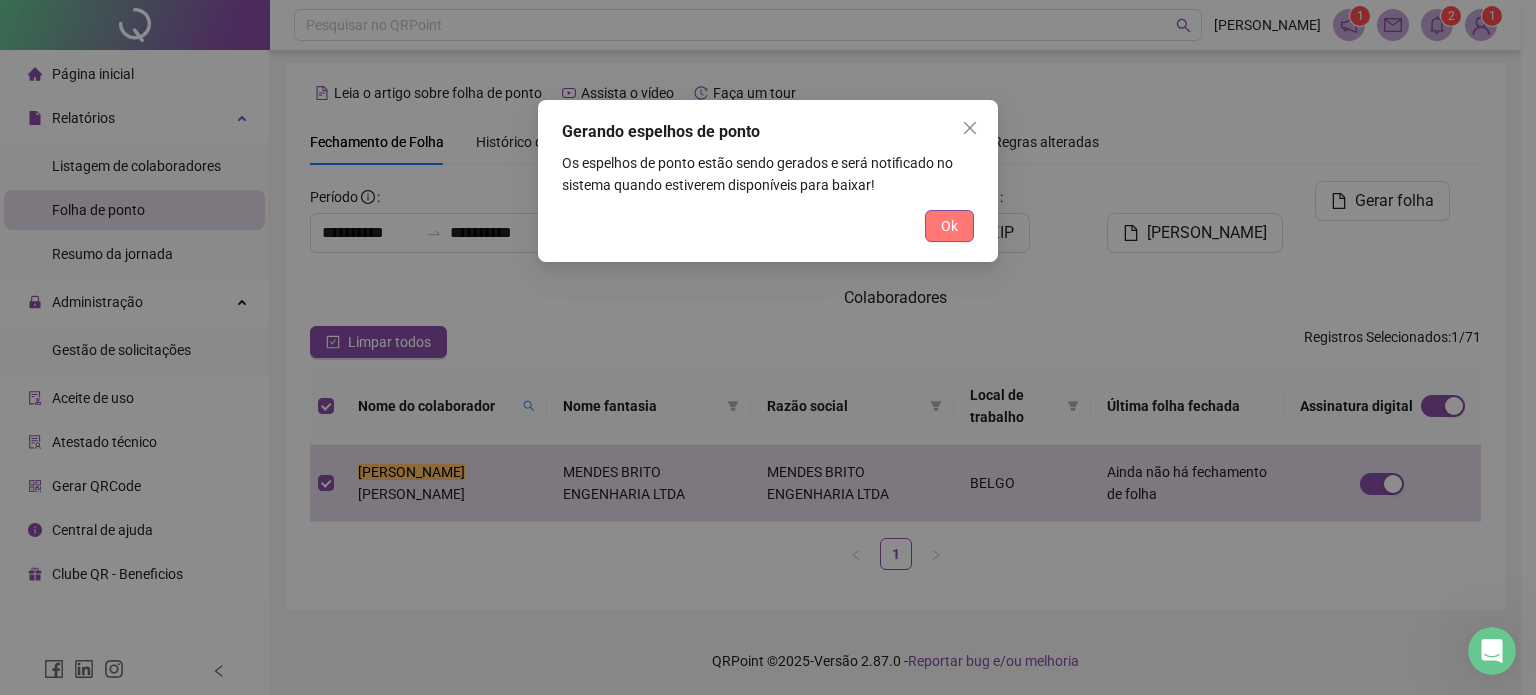 click on "Ok" at bounding box center (949, 226) 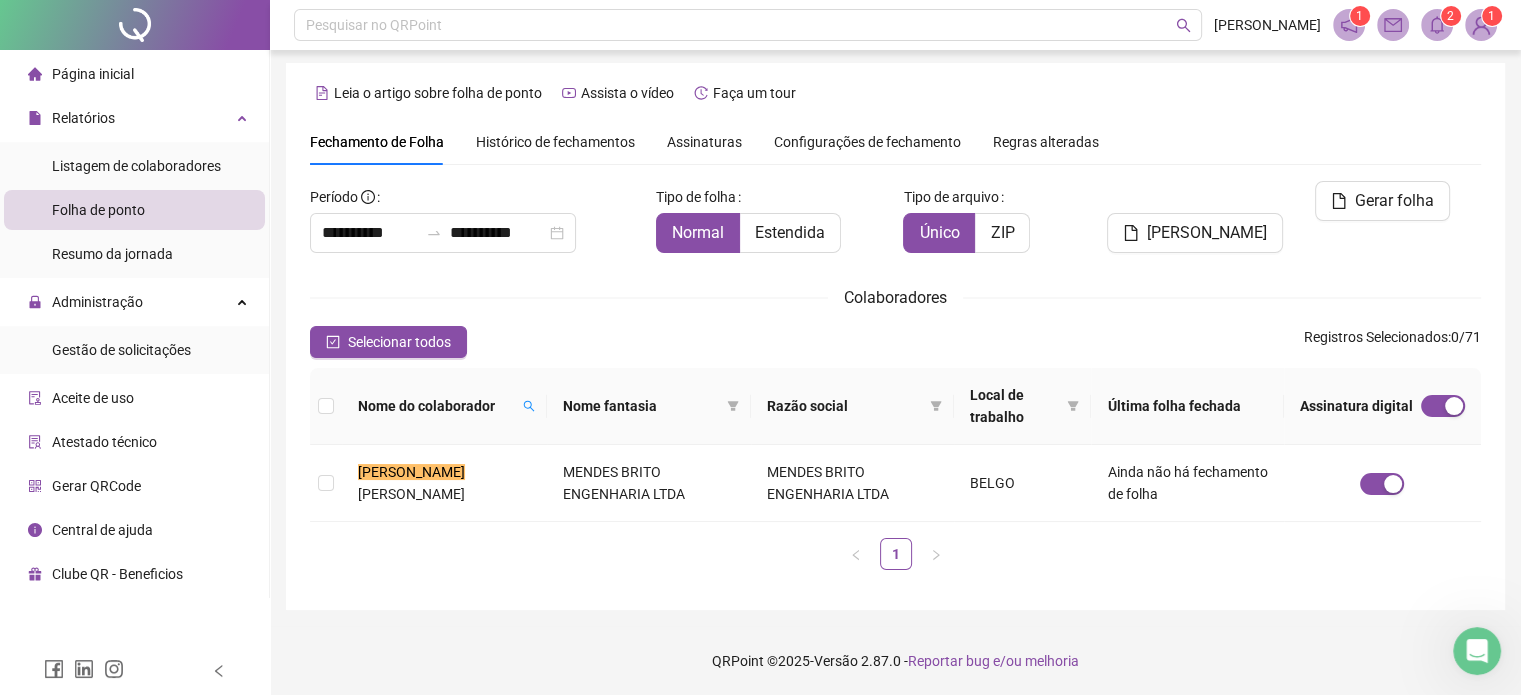 click at bounding box center (1437, 25) 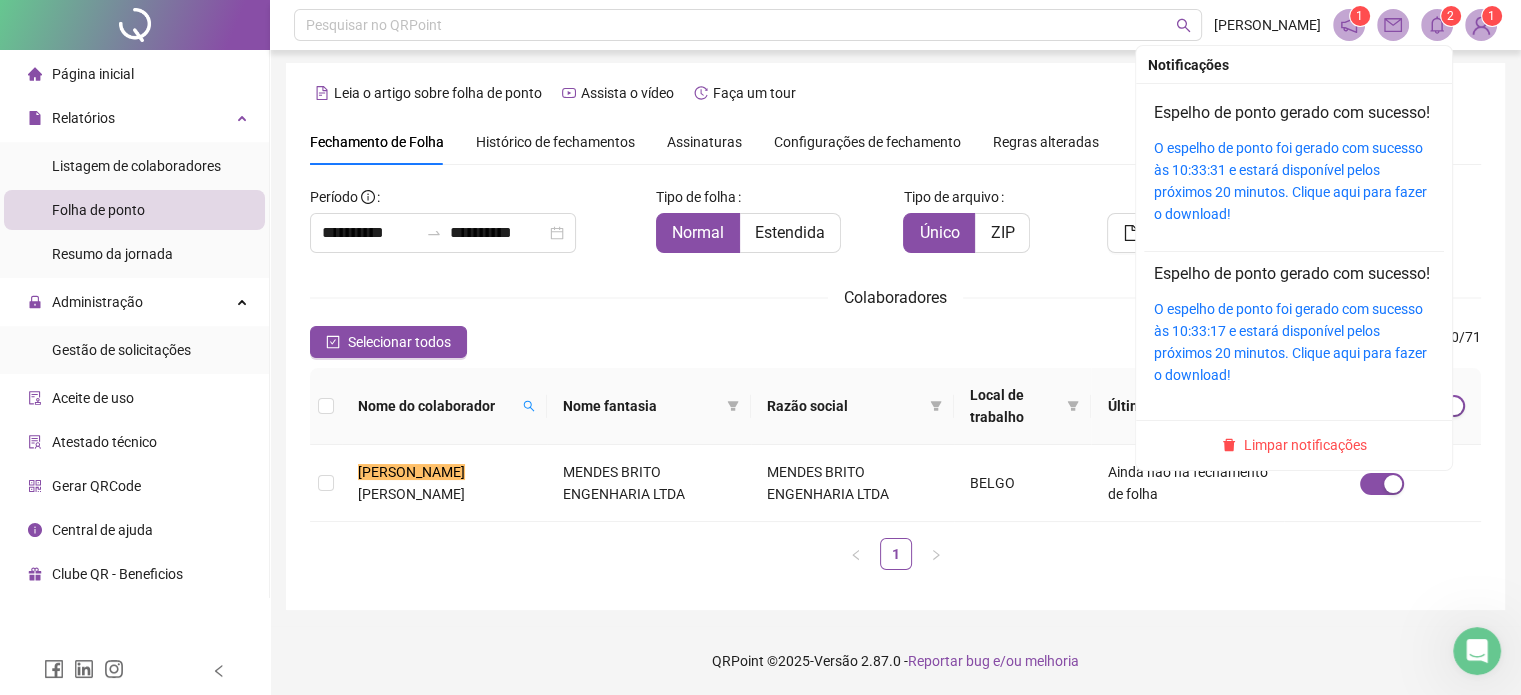 click 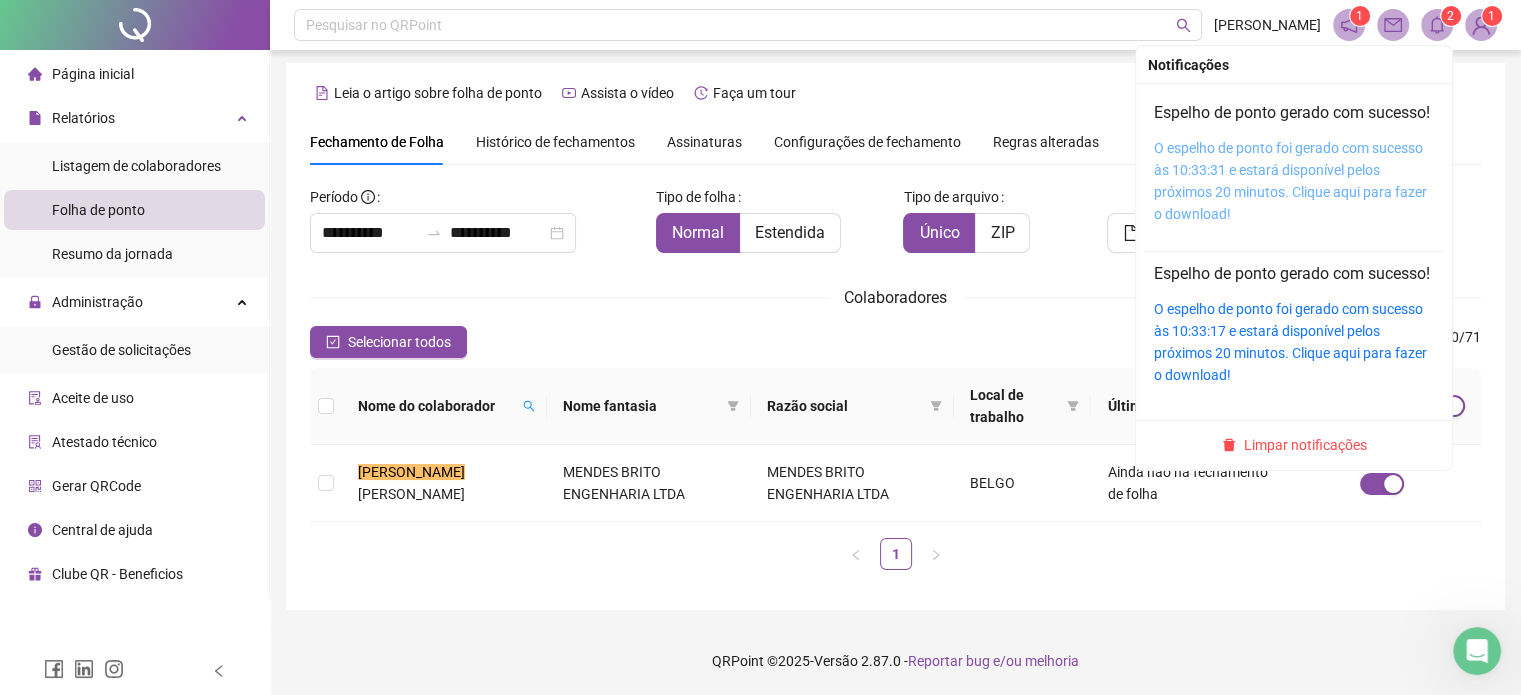 click on "O espelho de ponto foi gerado com sucesso às 10:33:31 e estará disponível pelos próximos 20 minutos.
Clique aqui para fazer o download!" at bounding box center (1290, 181) 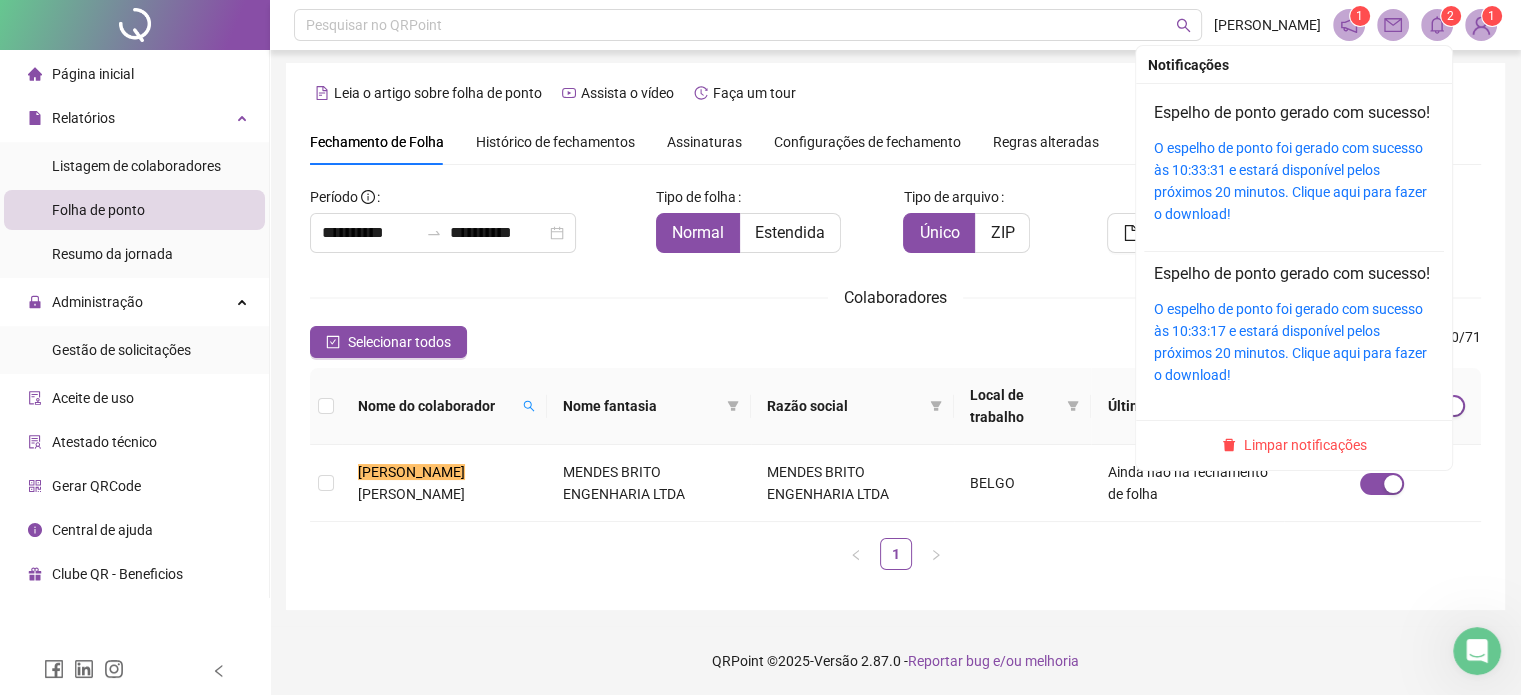 click at bounding box center [1437, 25] 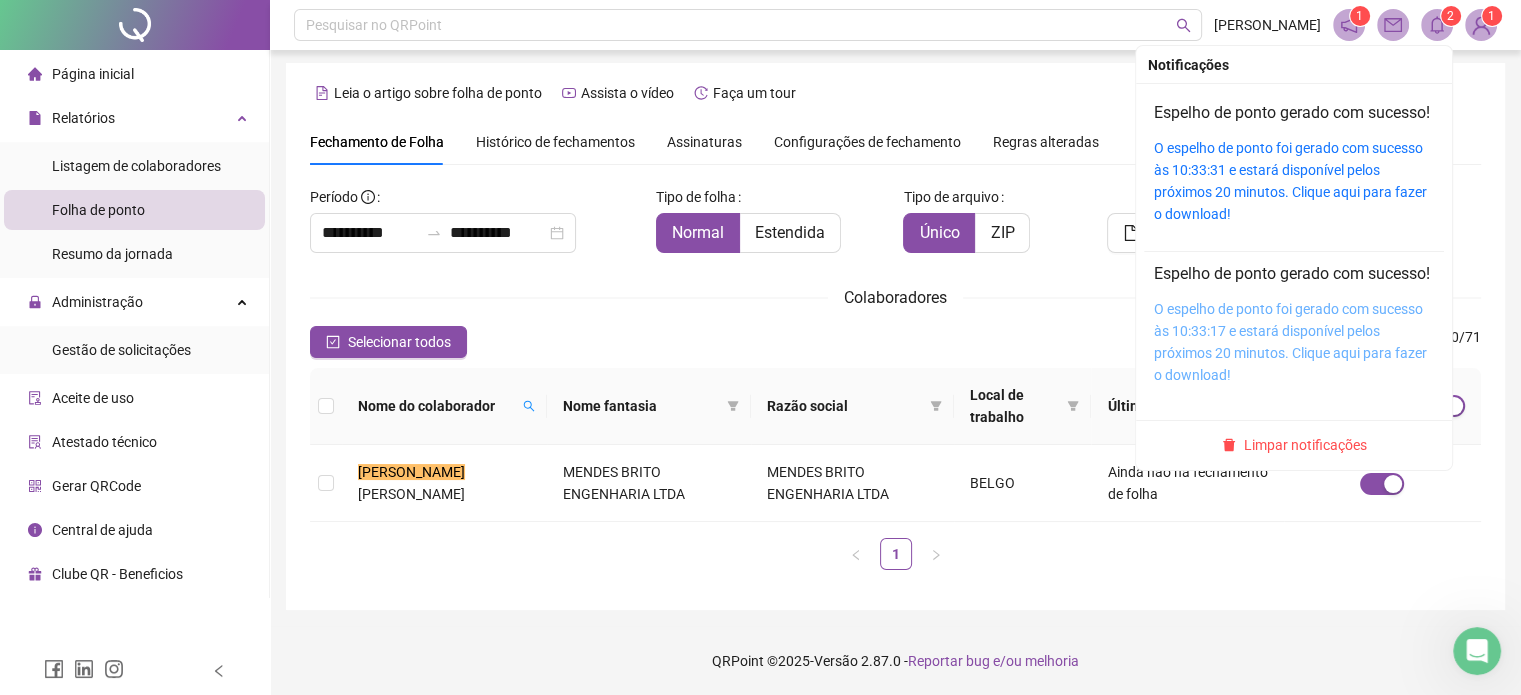 click on "O espelho de ponto foi gerado com sucesso às 10:33:17 e estará disponível pelos próximos 20 minutos.
Clique aqui para fazer o download!" at bounding box center [1290, 342] 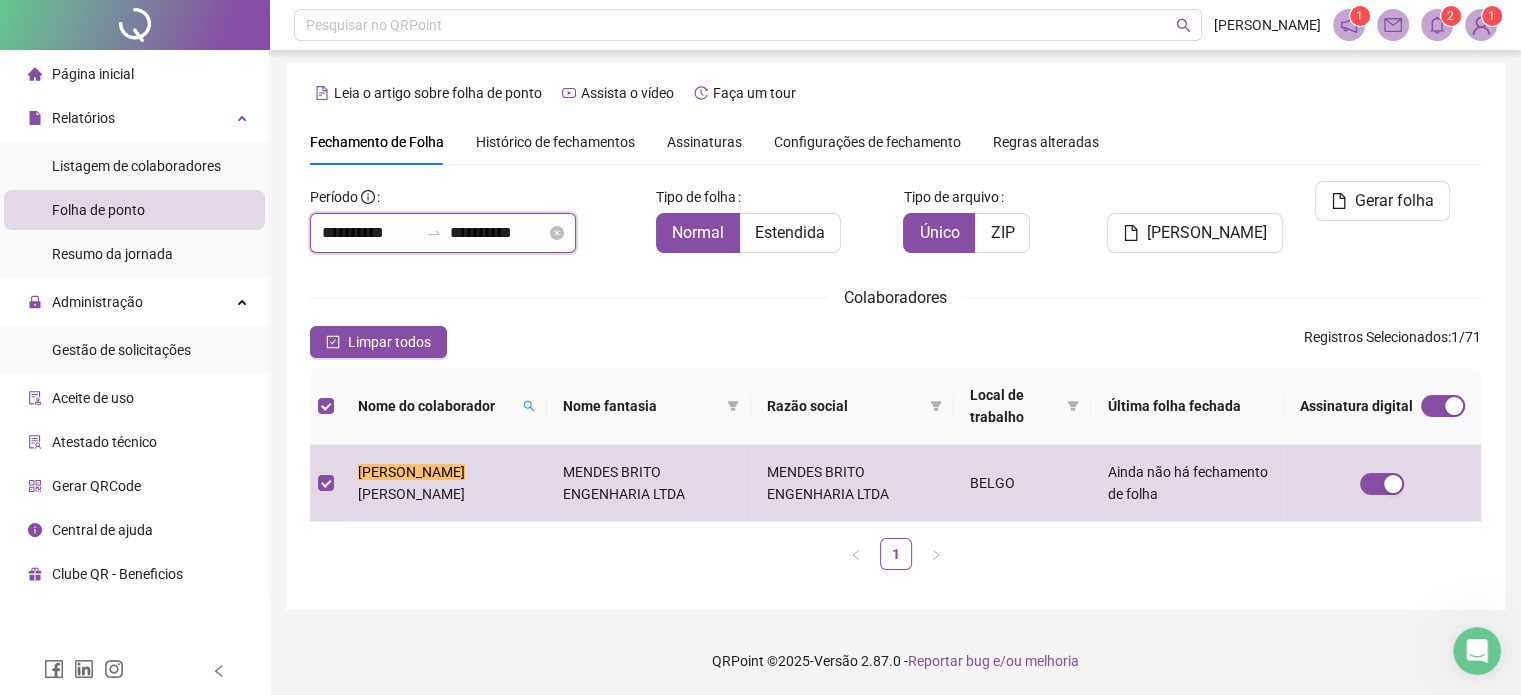 click on "**********" at bounding box center (370, 233) 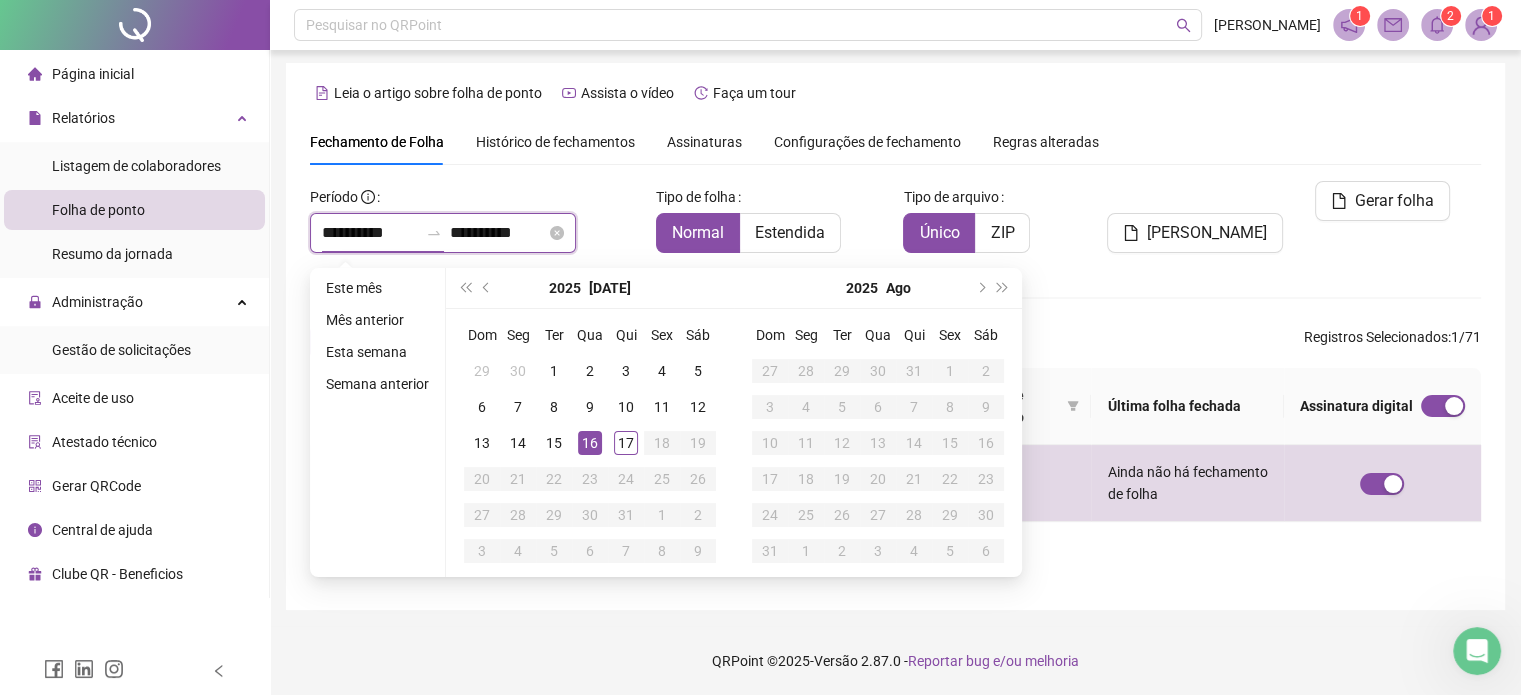 type on "**********" 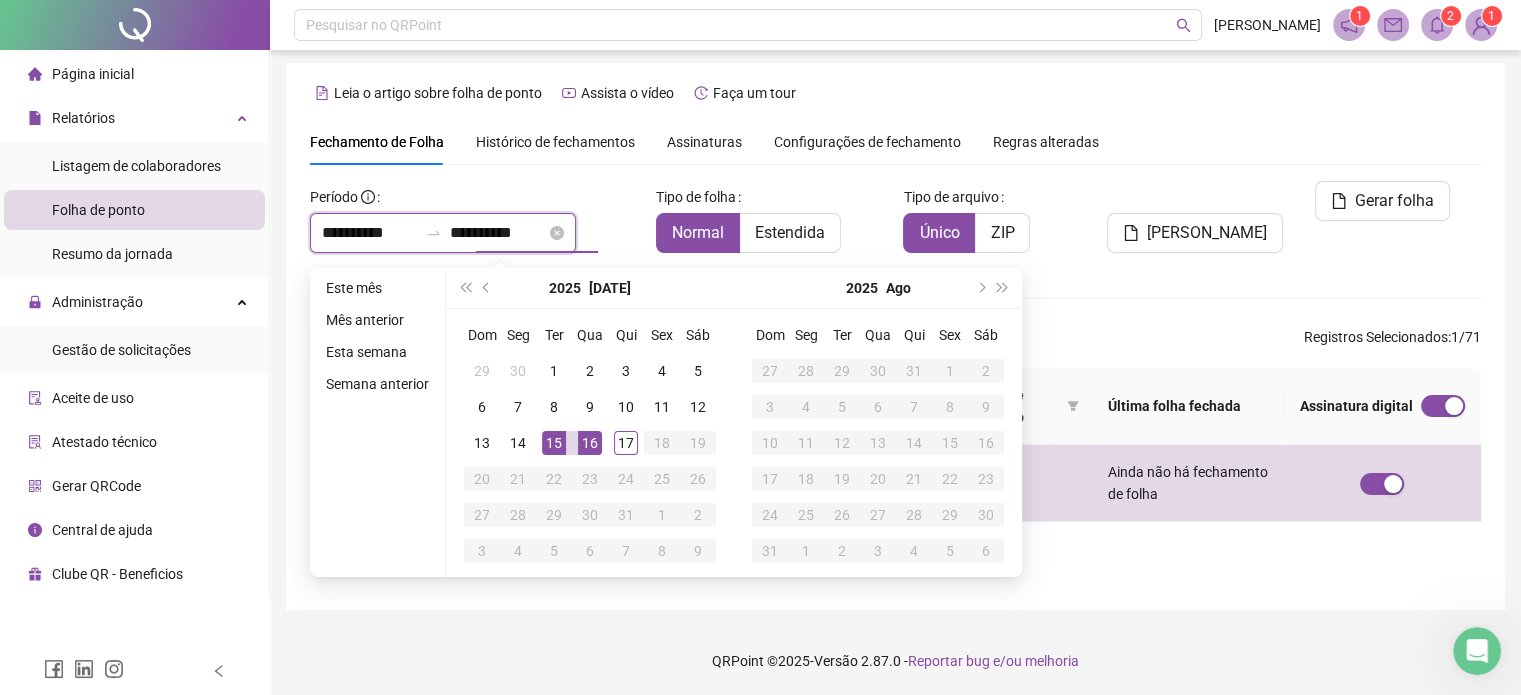 type on "**********" 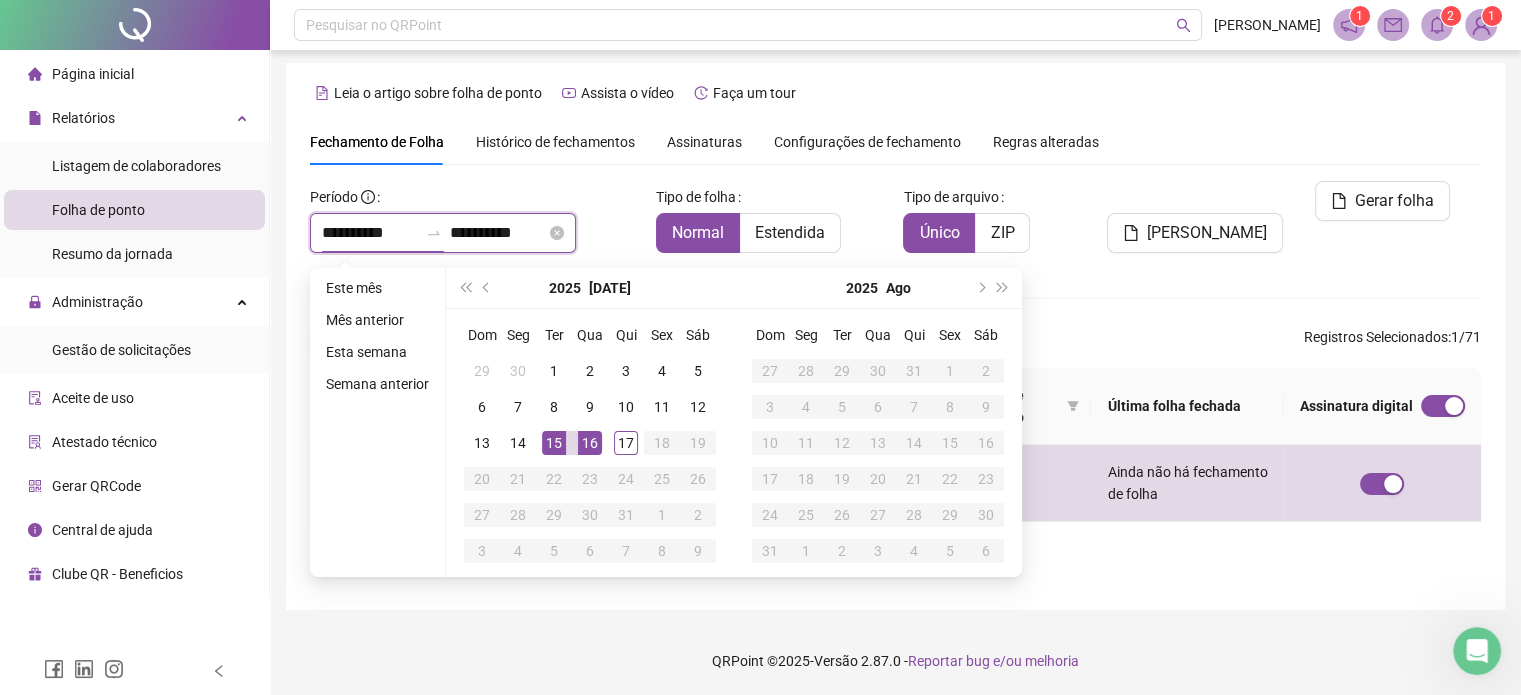 click on "**********" at bounding box center (370, 233) 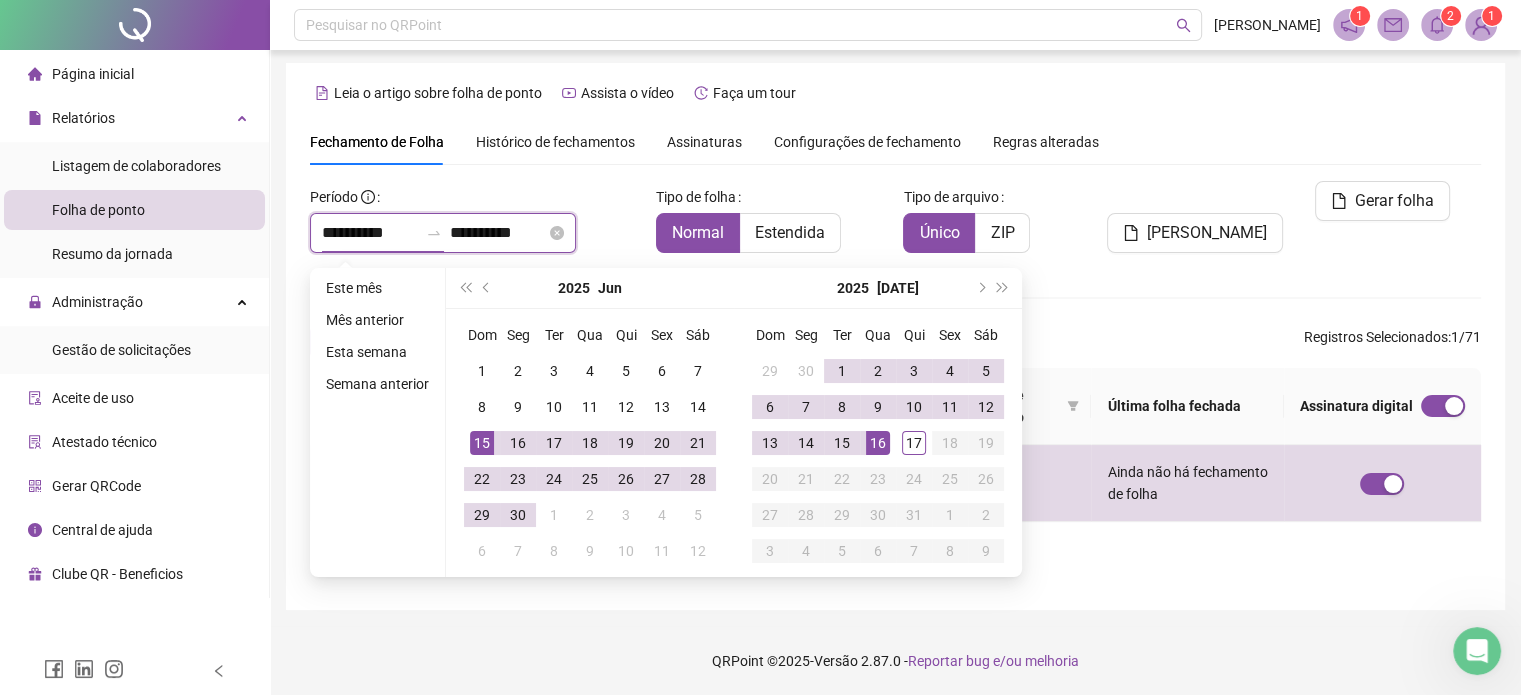 click on "**********" at bounding box center (370, 233) 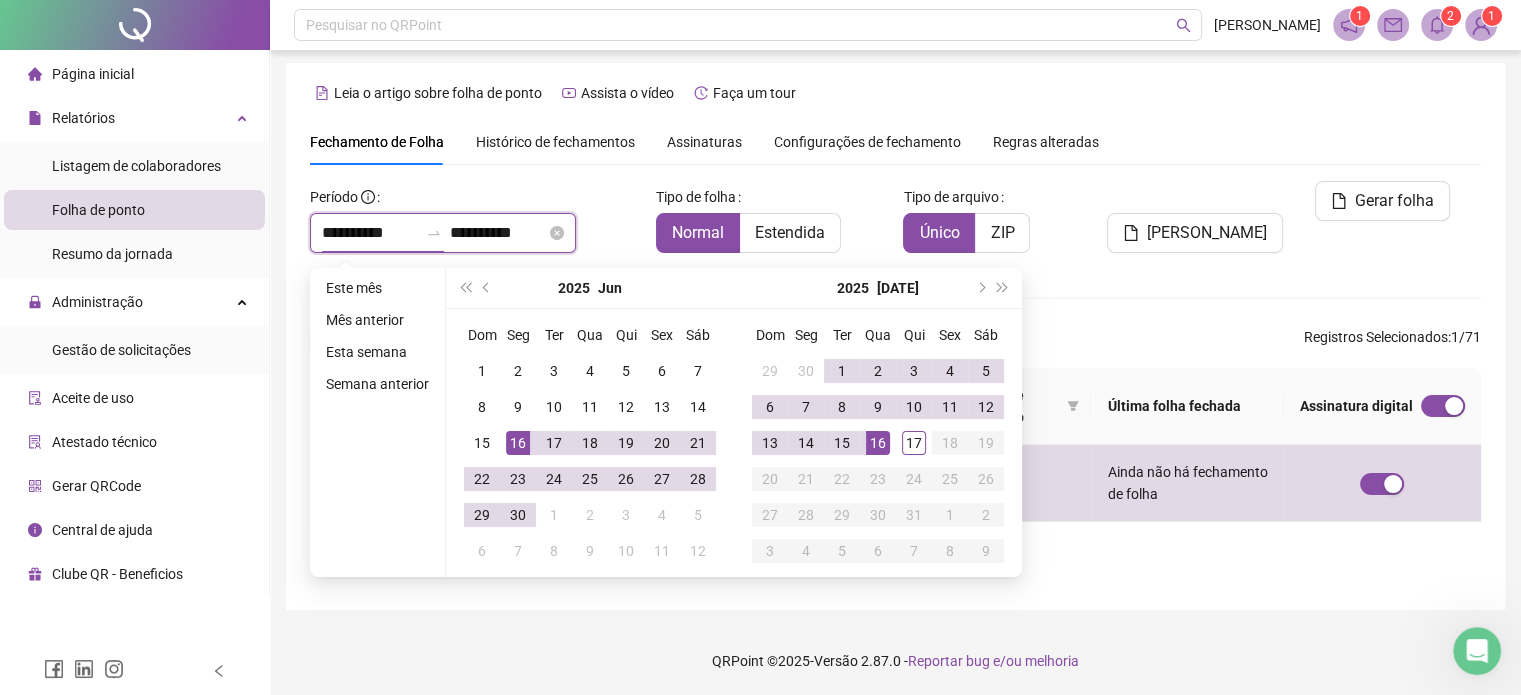type on "**********" 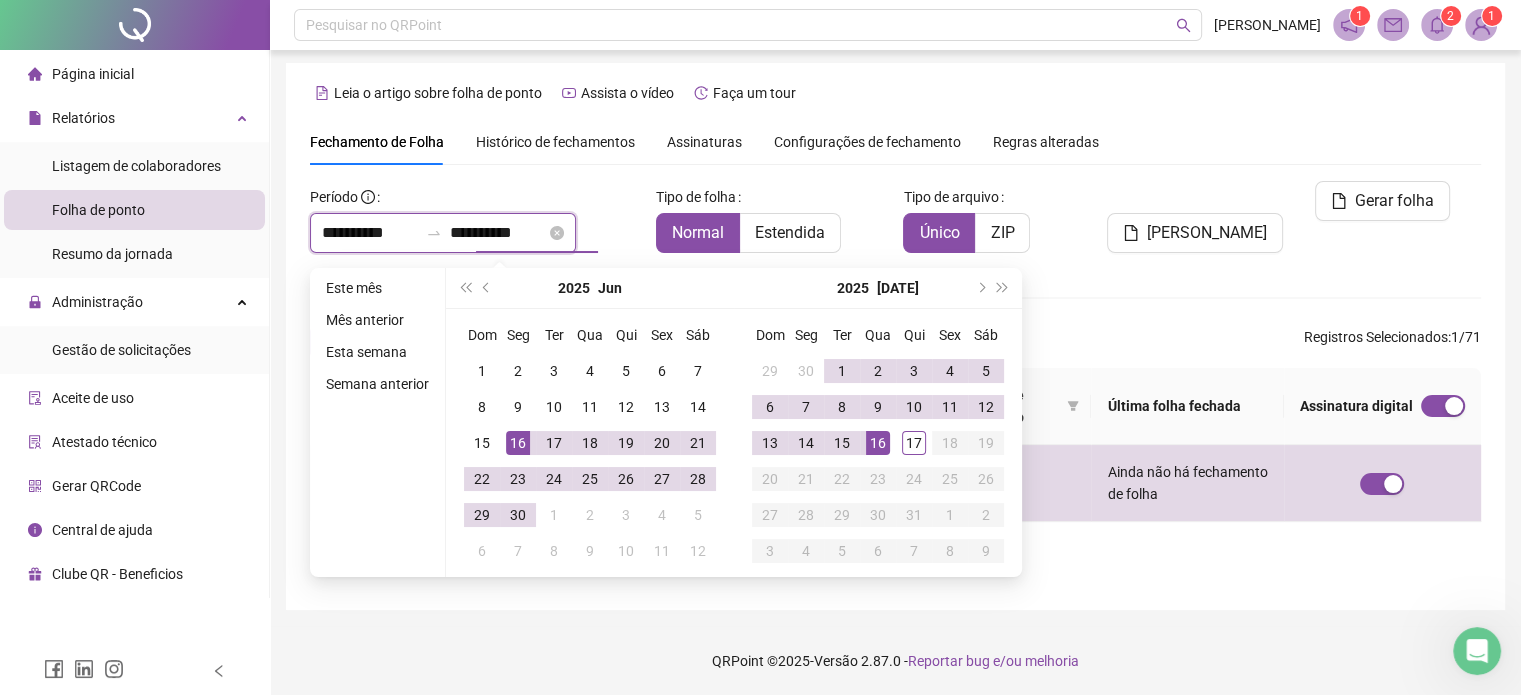 click on "**********" at bounding box center (498, 233) 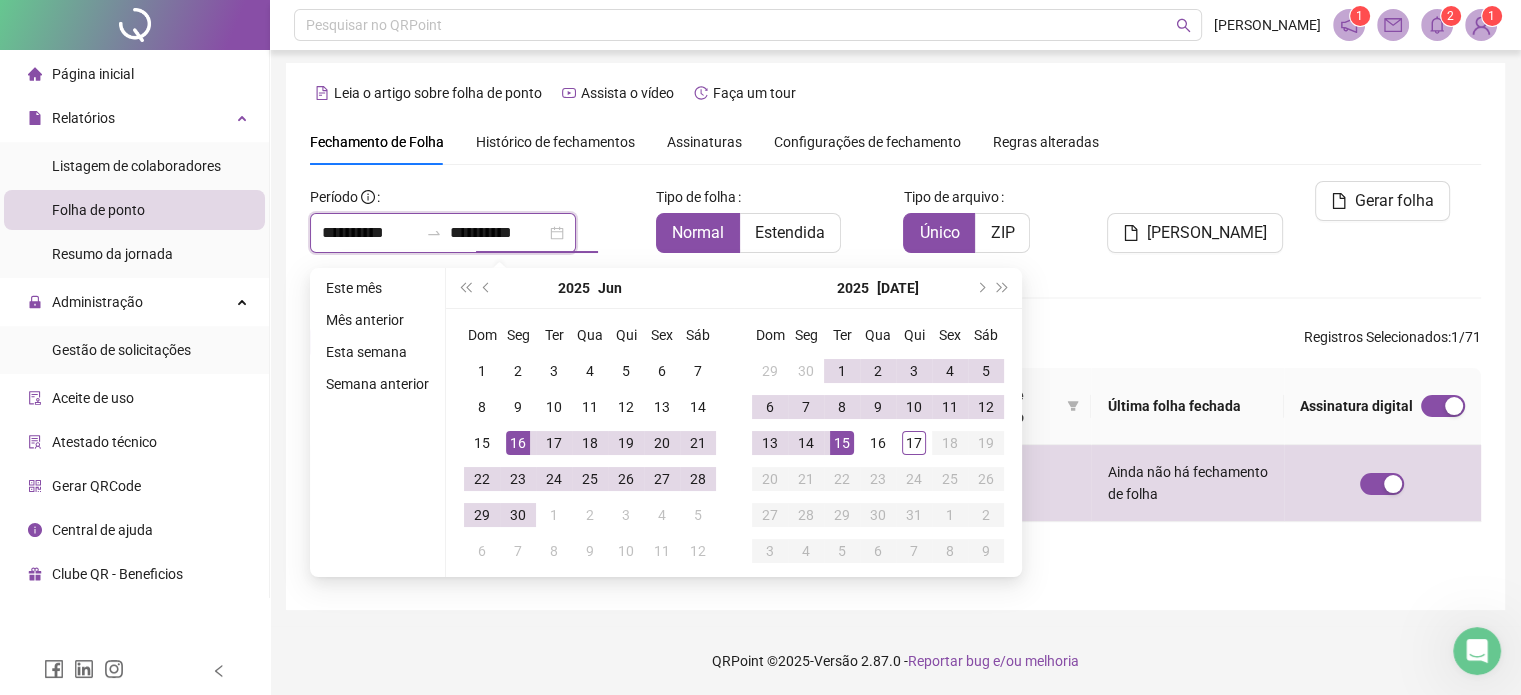 type on "**********" 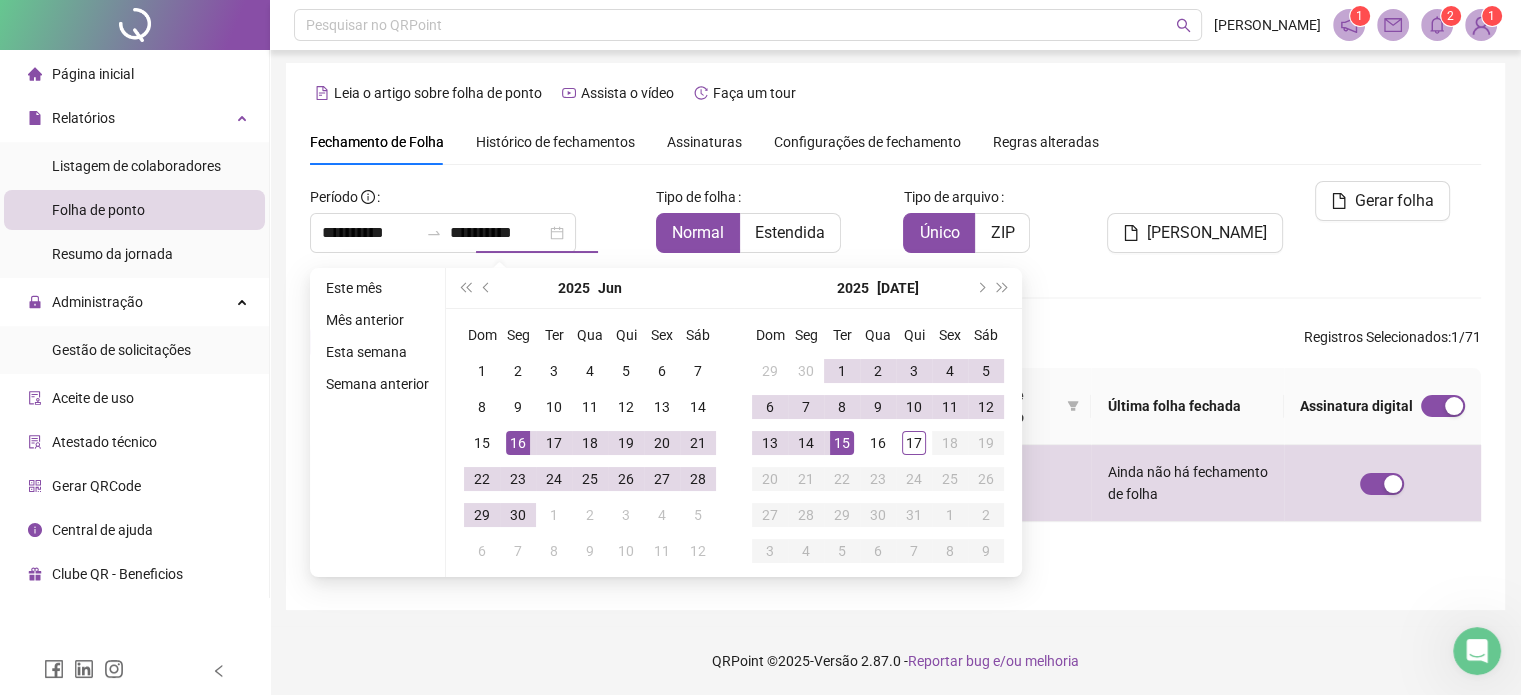 click on "**********" at bounding box center (475, 217) 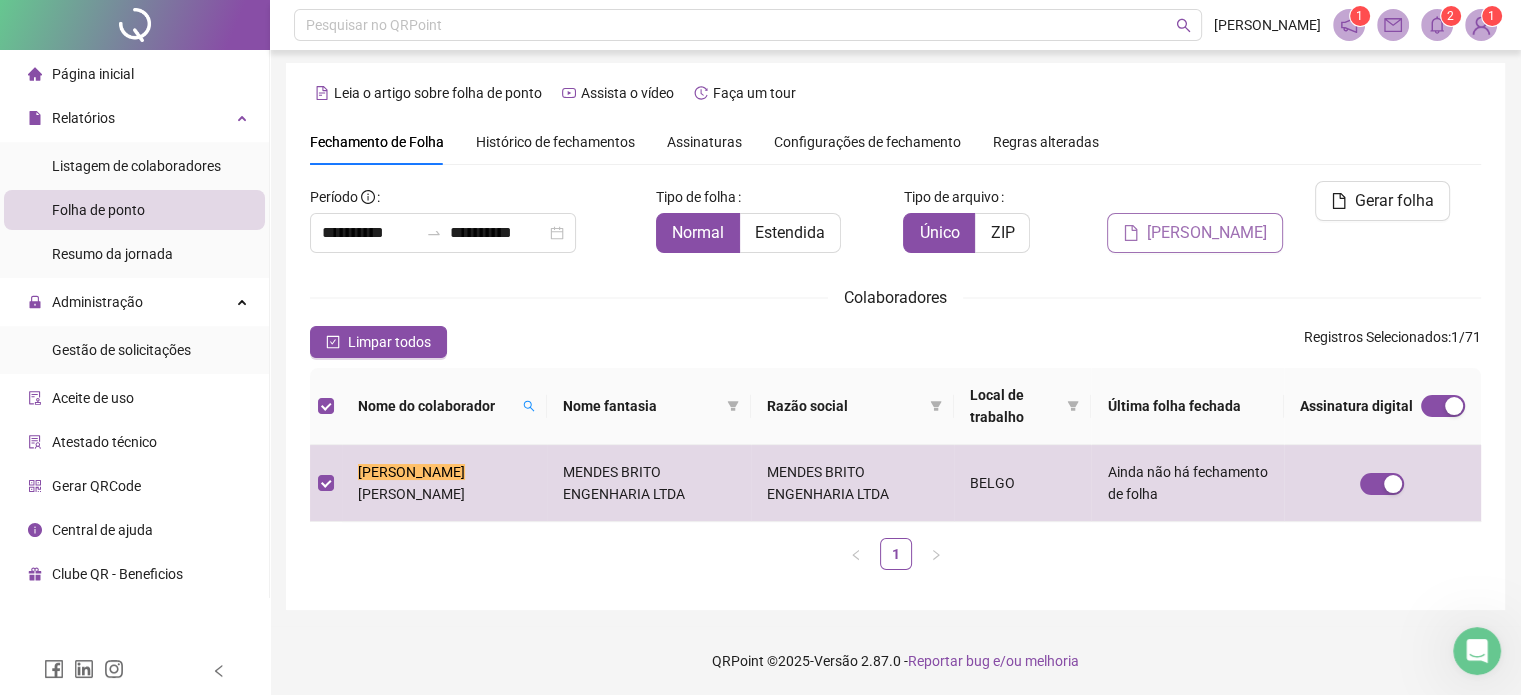 click on "[PERSON_NAME]" at bounding box center (1207, 233) 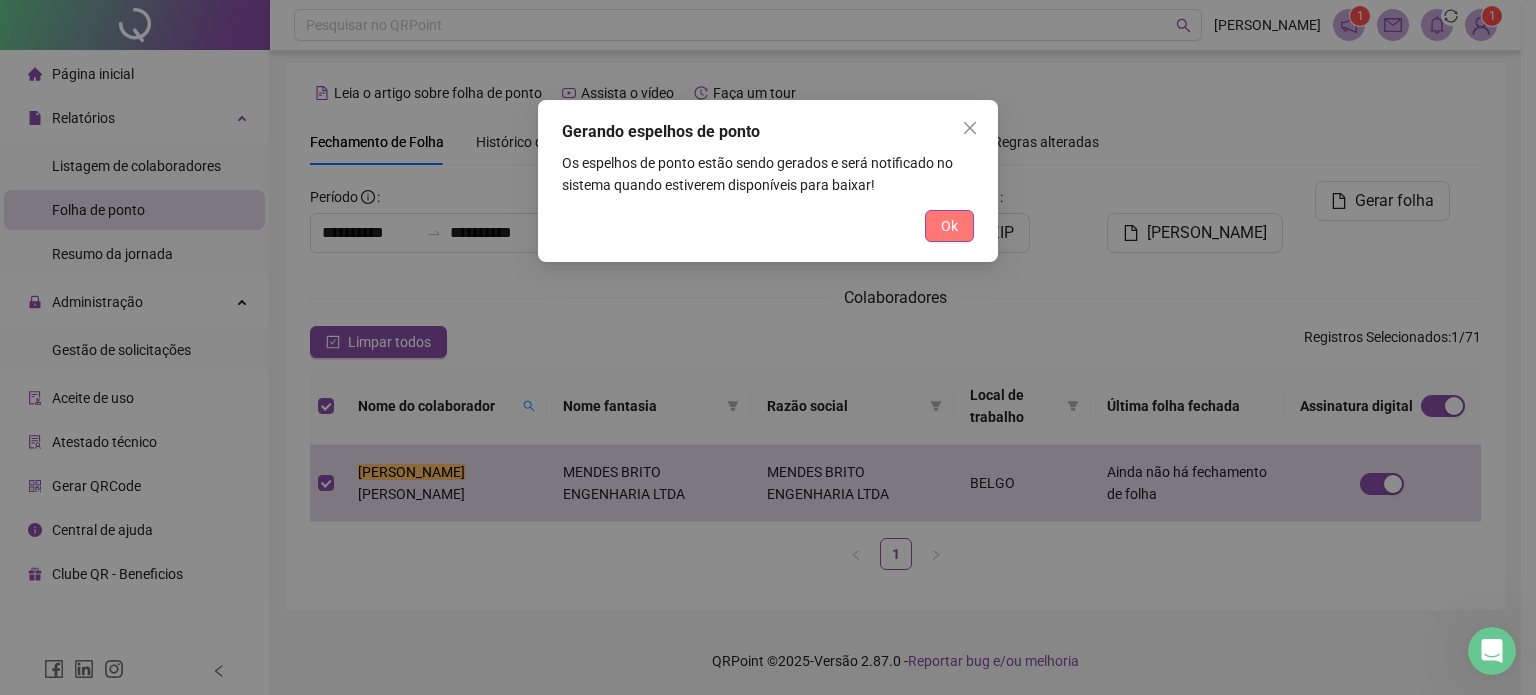 click on "Ok" at bounding box center [949, 226] 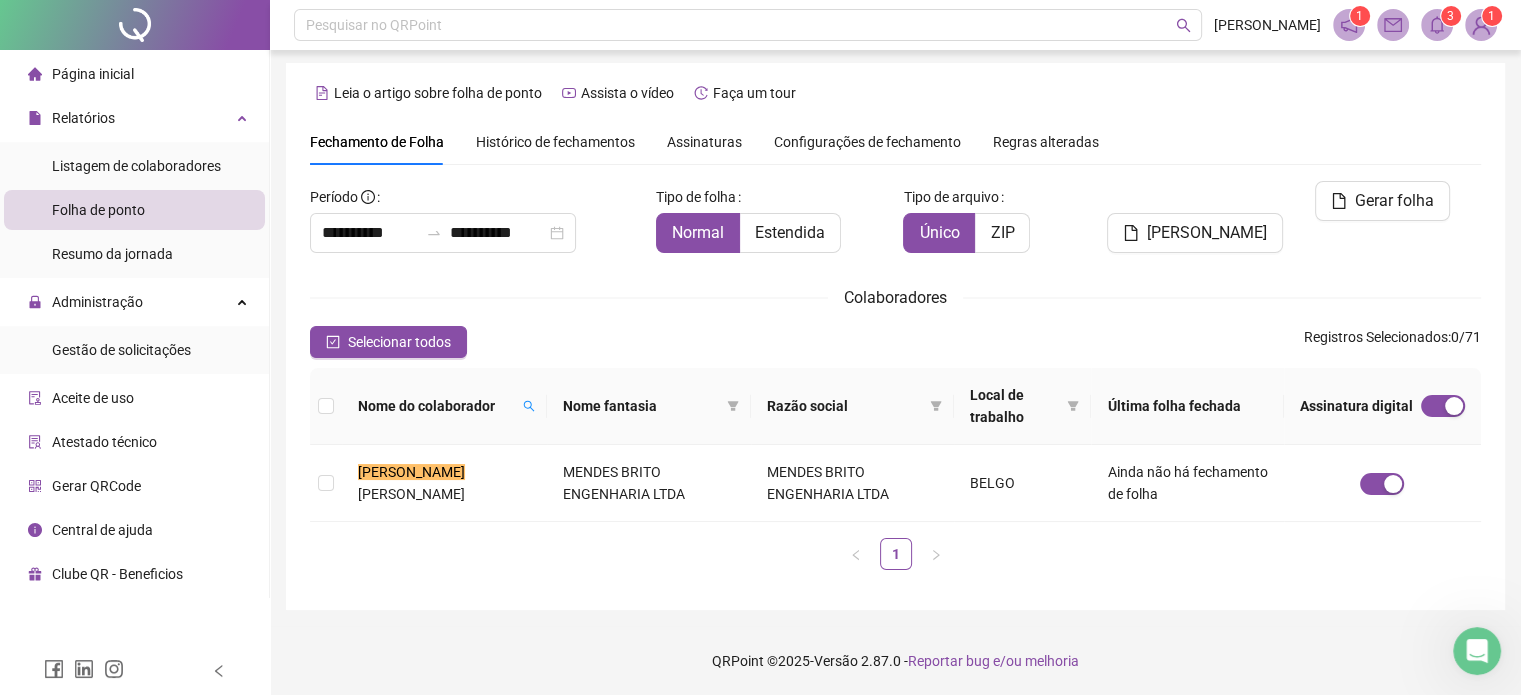 click 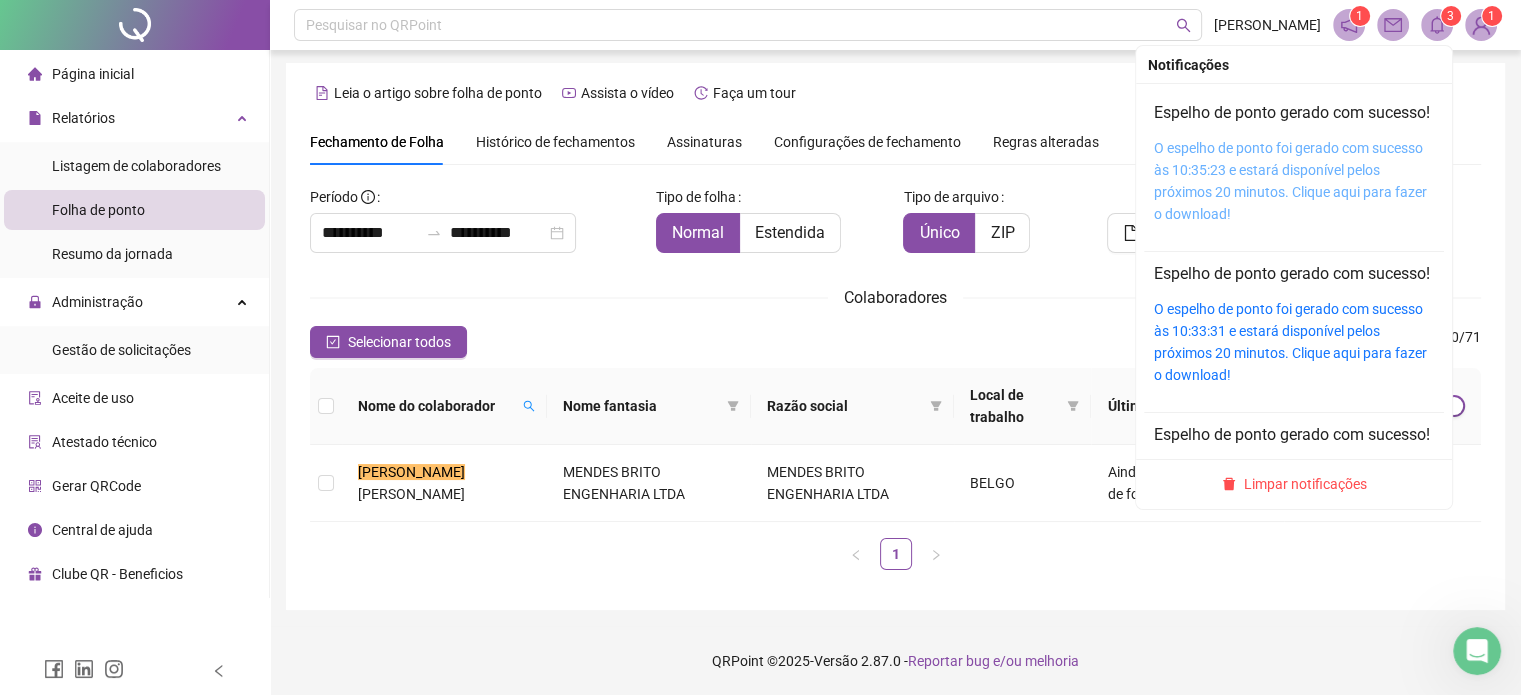 click on "O espelho de ponto foi gerado com sucesso às 10:35:23 e estará disponível pelos próximos 20 minutos.
Clique aqui para fazer o download!" at bounding box center (1290, 181) 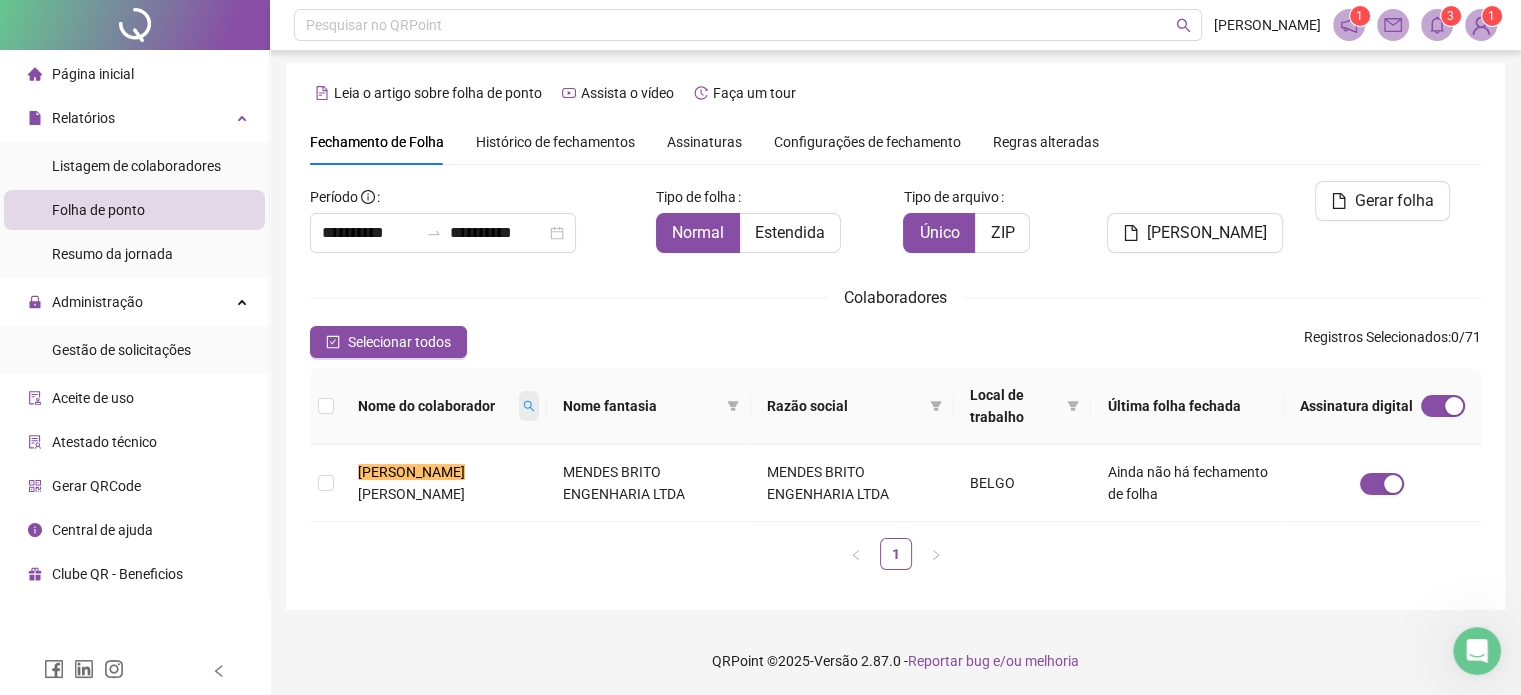 click at bounding box center [529, 406] 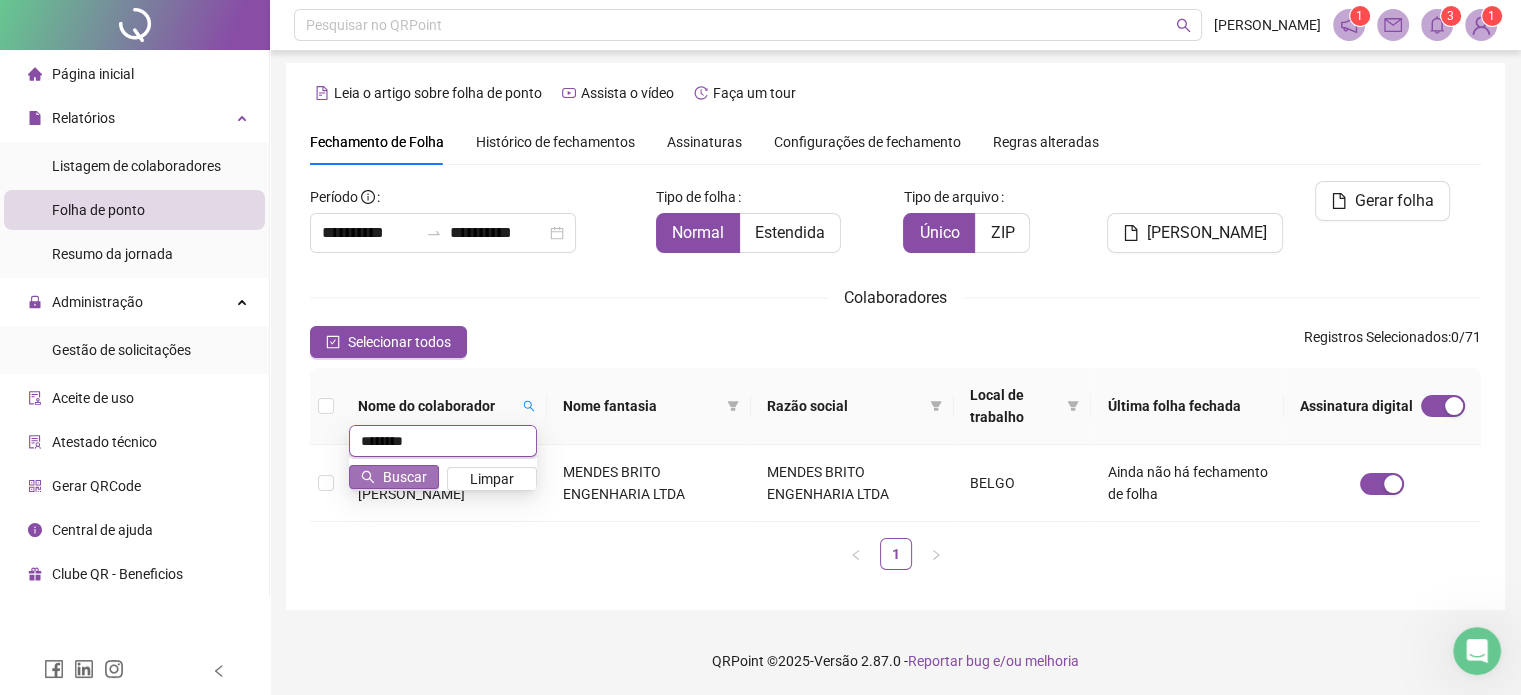 type on "********" 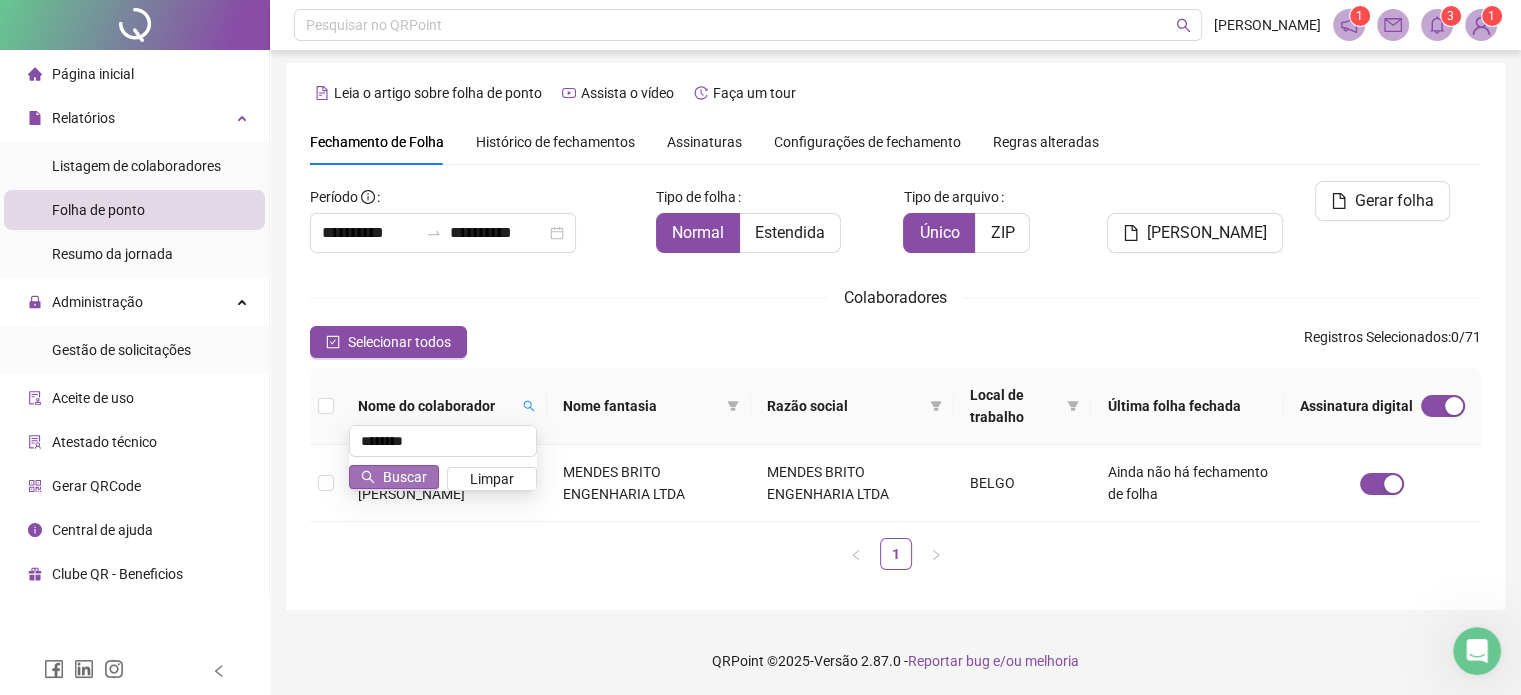 click on "Buscar" at bounding box center (405, 477) 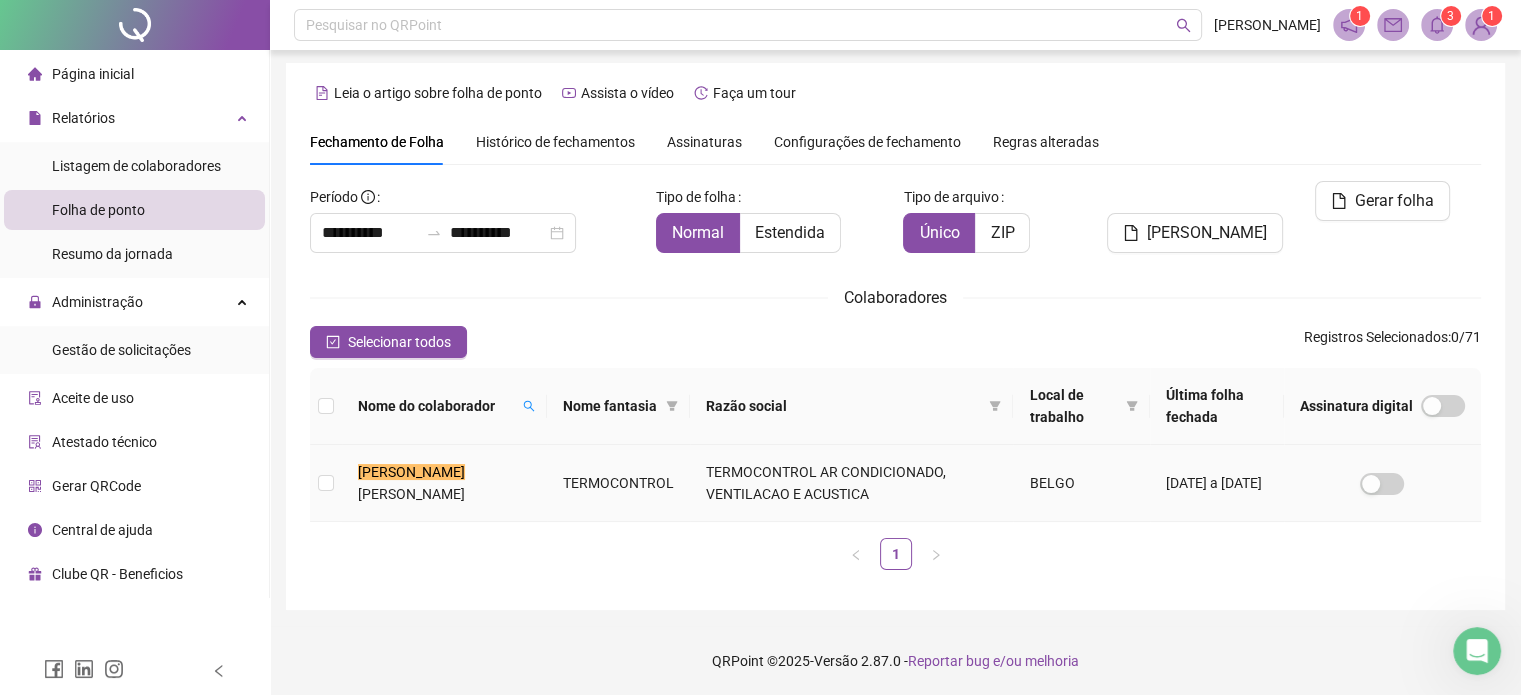 click at bounding box center [326, 483] 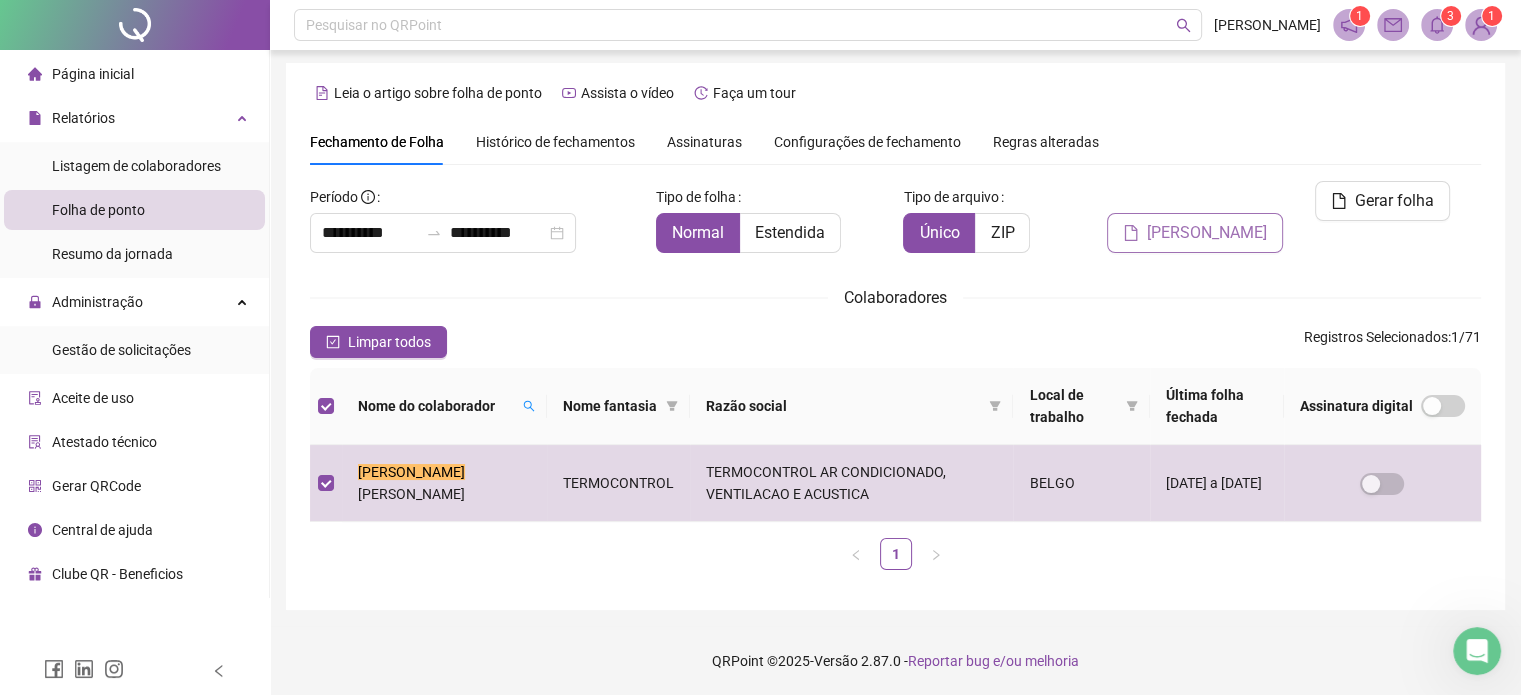 click on "[PERSON_NAME]" at bounding box center (1195, 233) 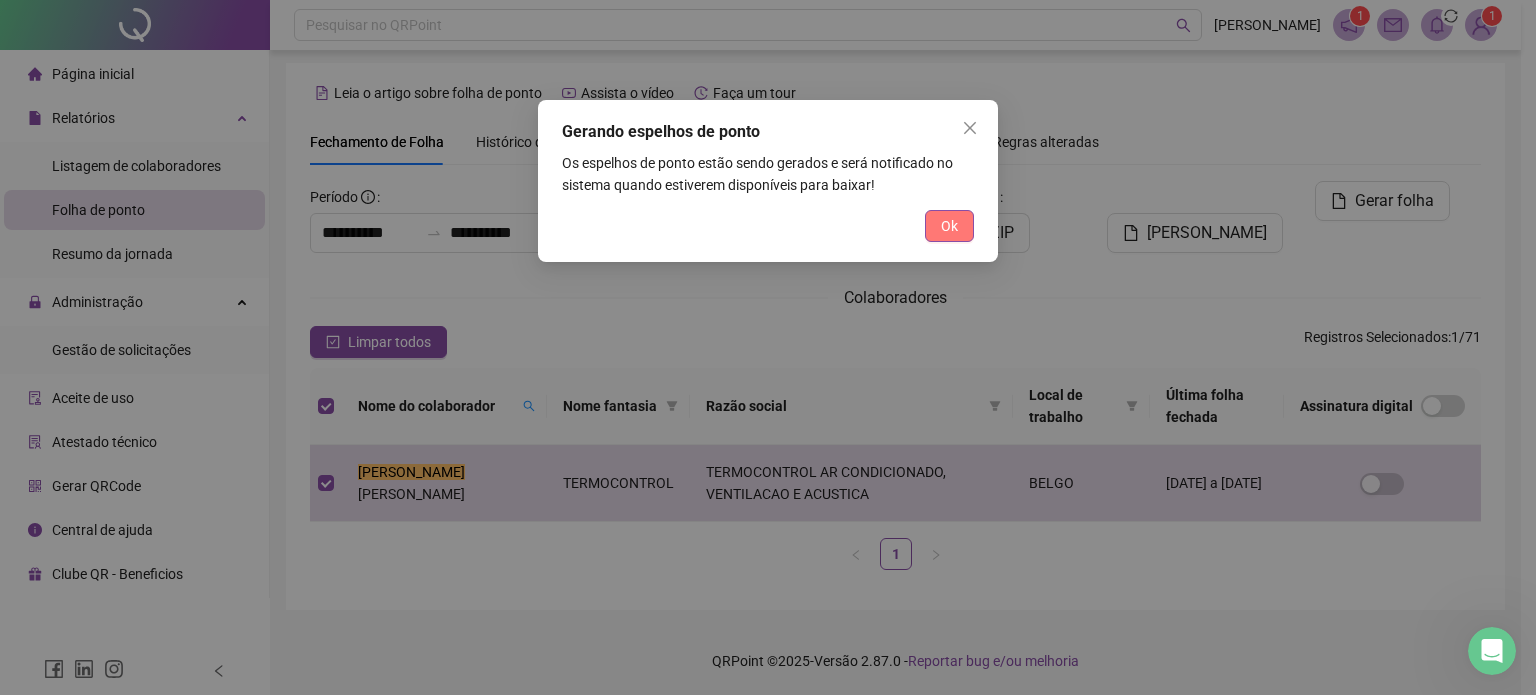 click on "Ok" at bounding box center (949, 226) 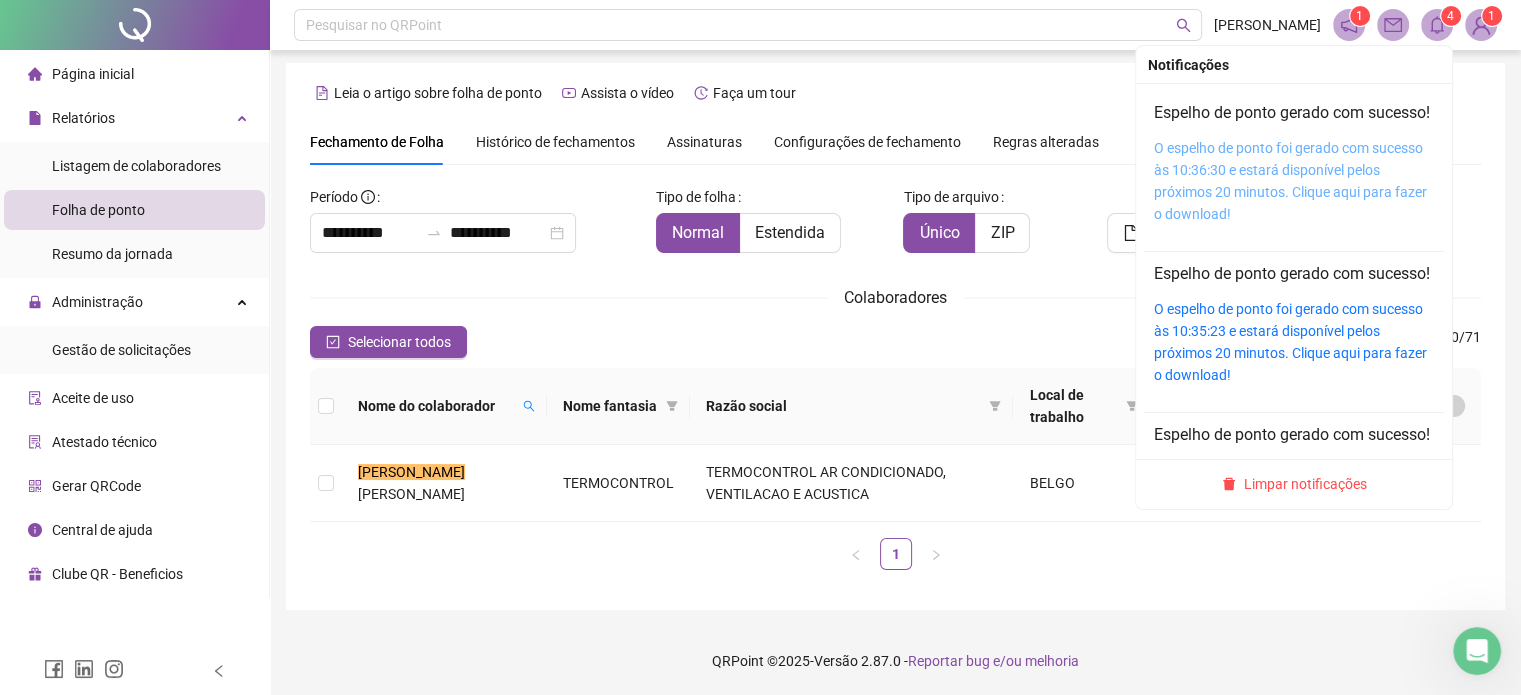 click on "O espelho de ponto foi gerado com sucesso às 10:36:30 e estará disponível pelos próximos 20 minutos.
Clique aqui para fazer o download!" at bounding box center (1290, 181) 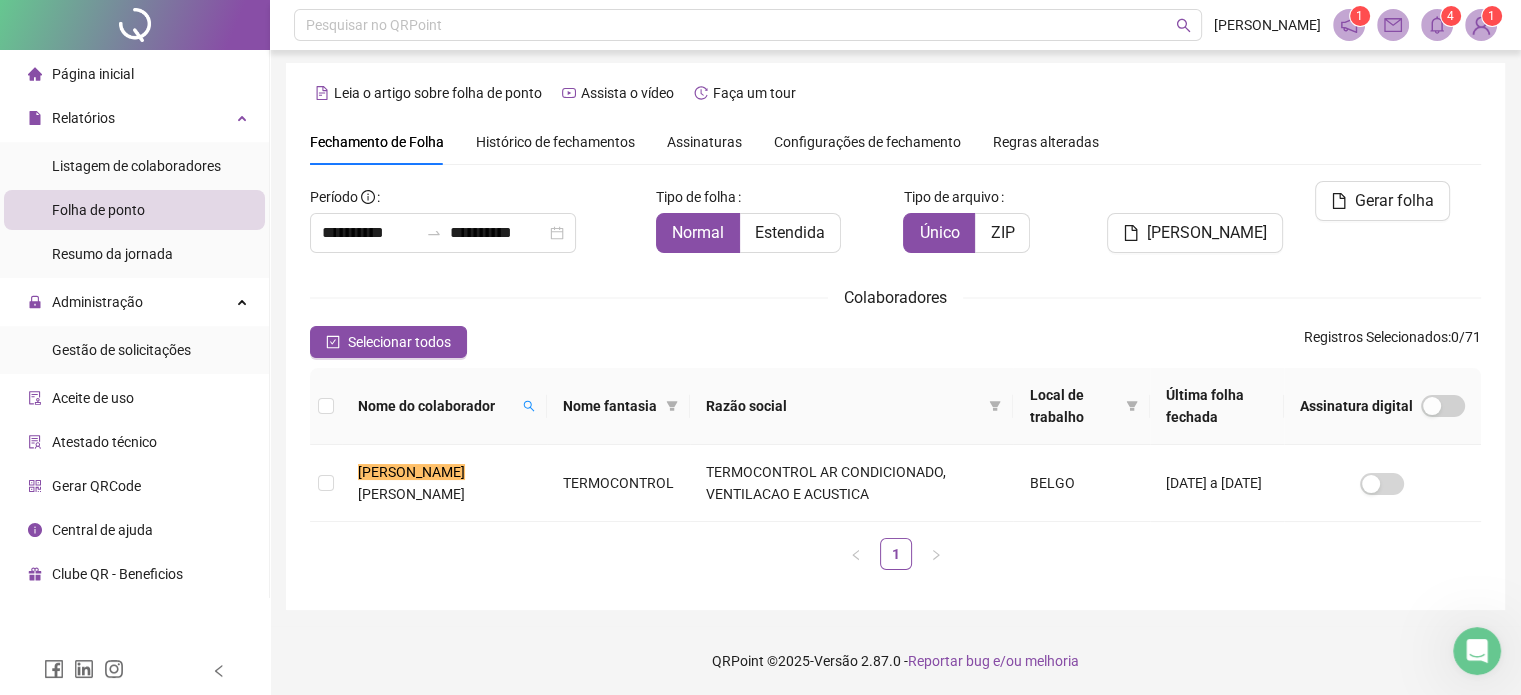 drag, startPoint x: 1266, startPoint y: 362, endPoint x: 1392, endPoint y: 286, distance: 147.14618 